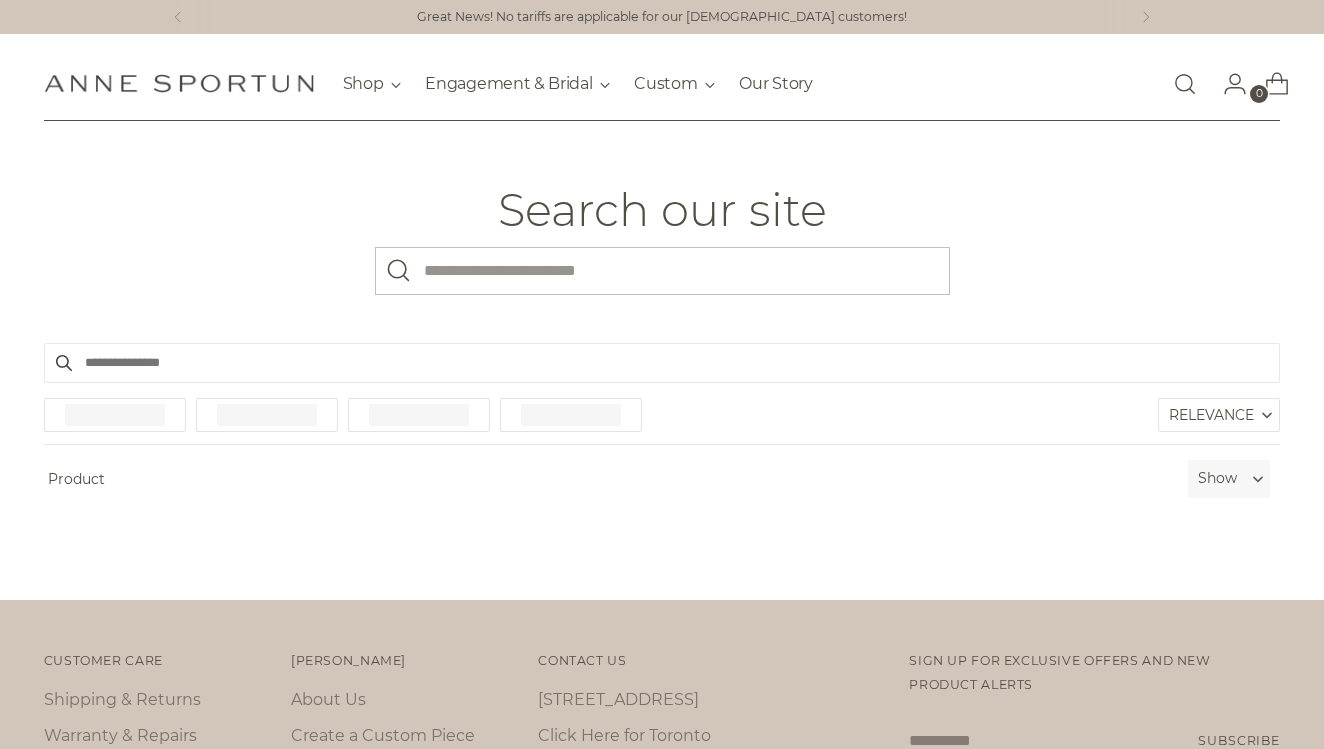 scroll, scrollTop: 0, scrollLeft: 0, axis: both 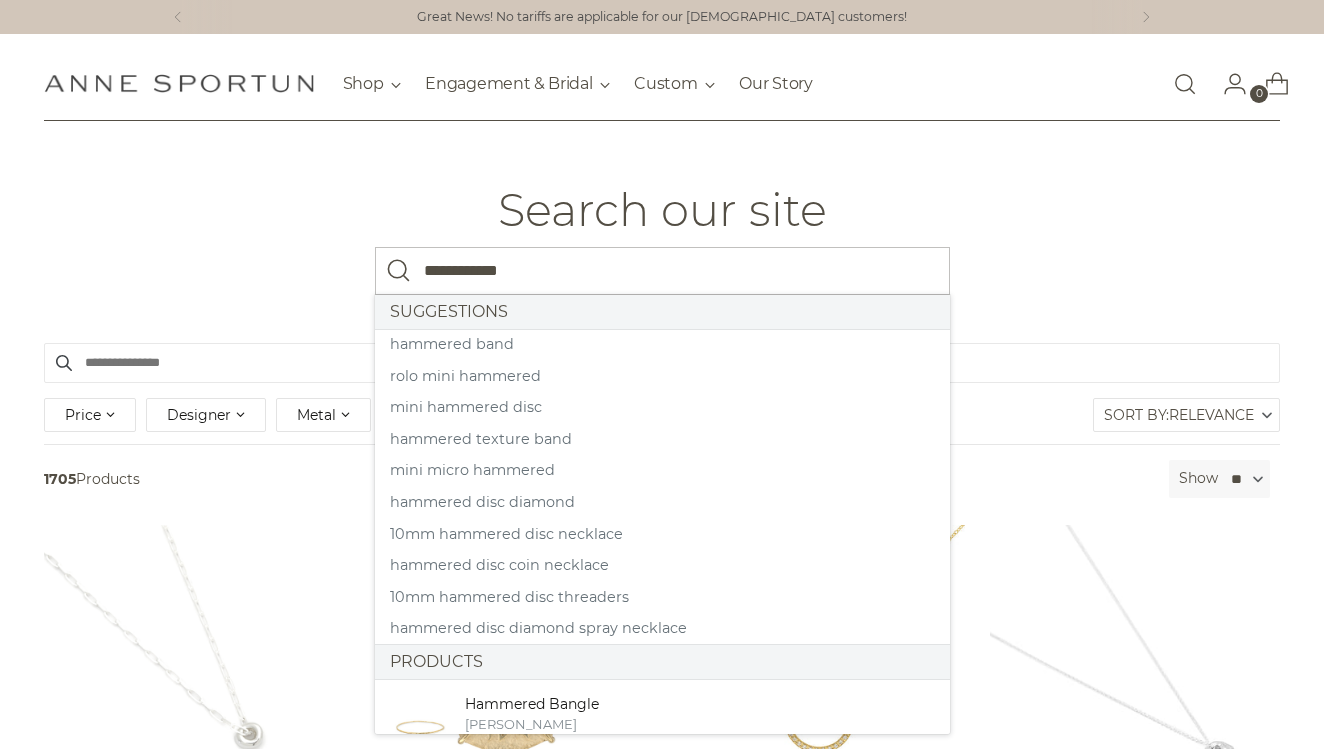 type on "**********" 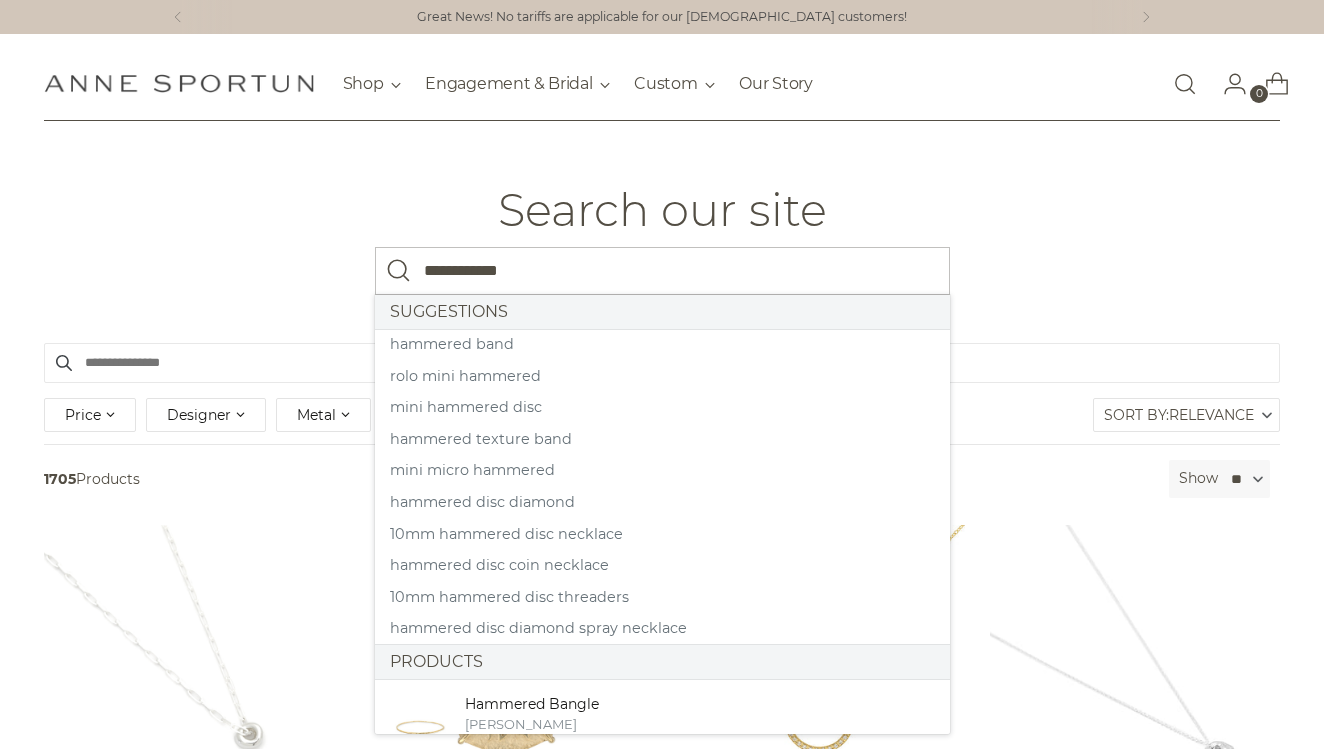 click at bounding box center [399, 271] 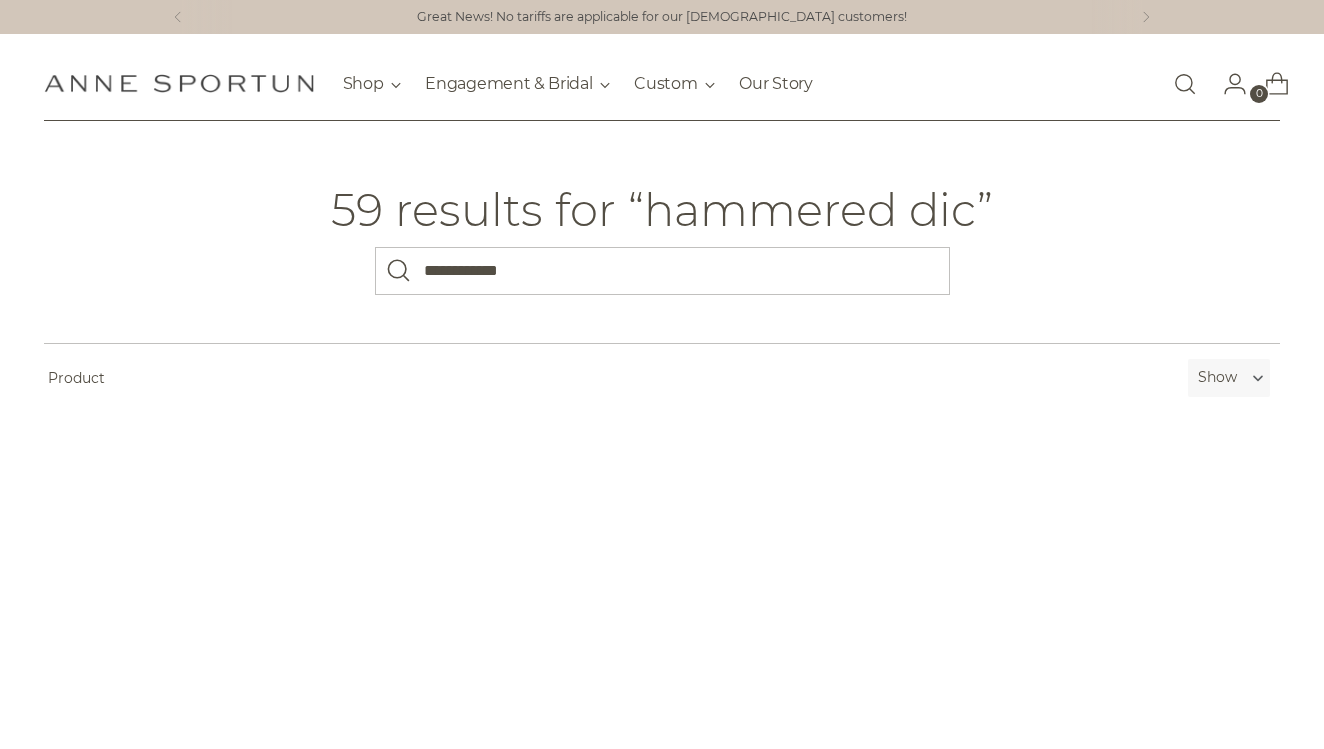 scroll, scrollTop: 0, scrollLeft: 0, axis: both 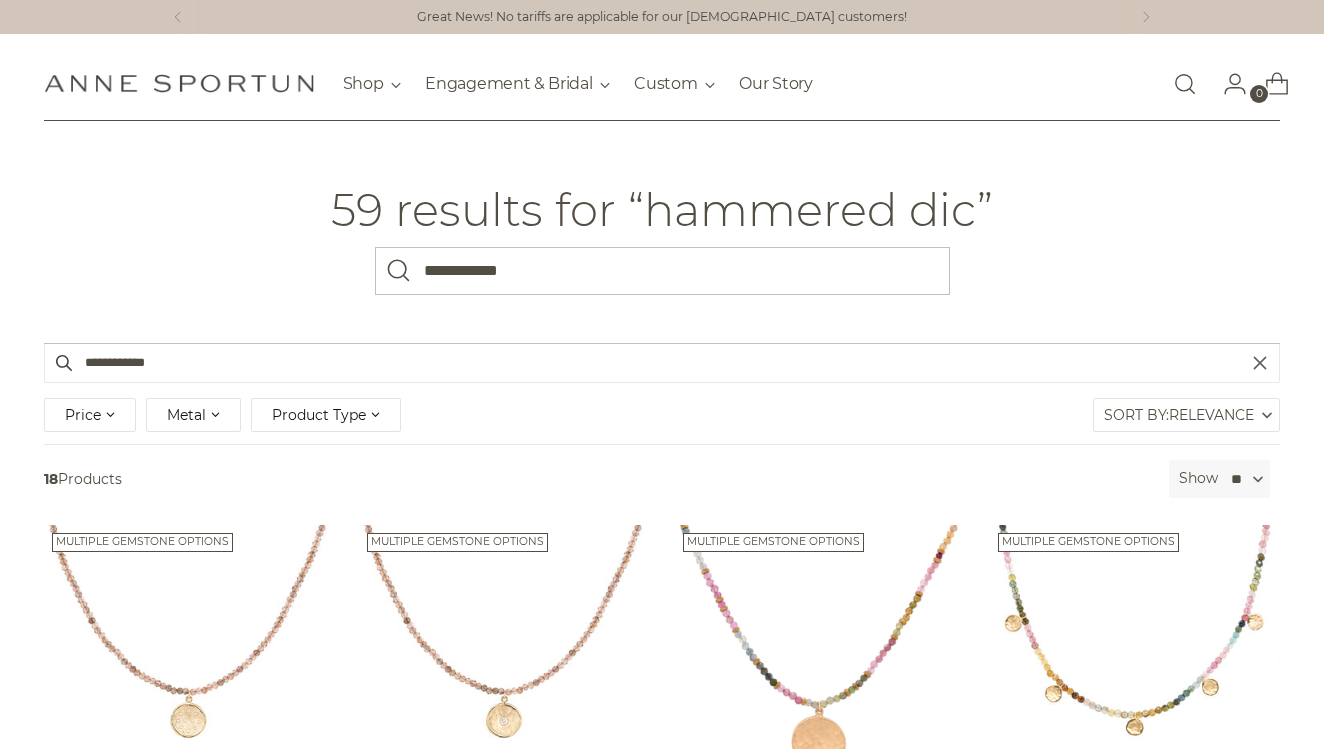 click on "**********" at bounding box center (662, 232) 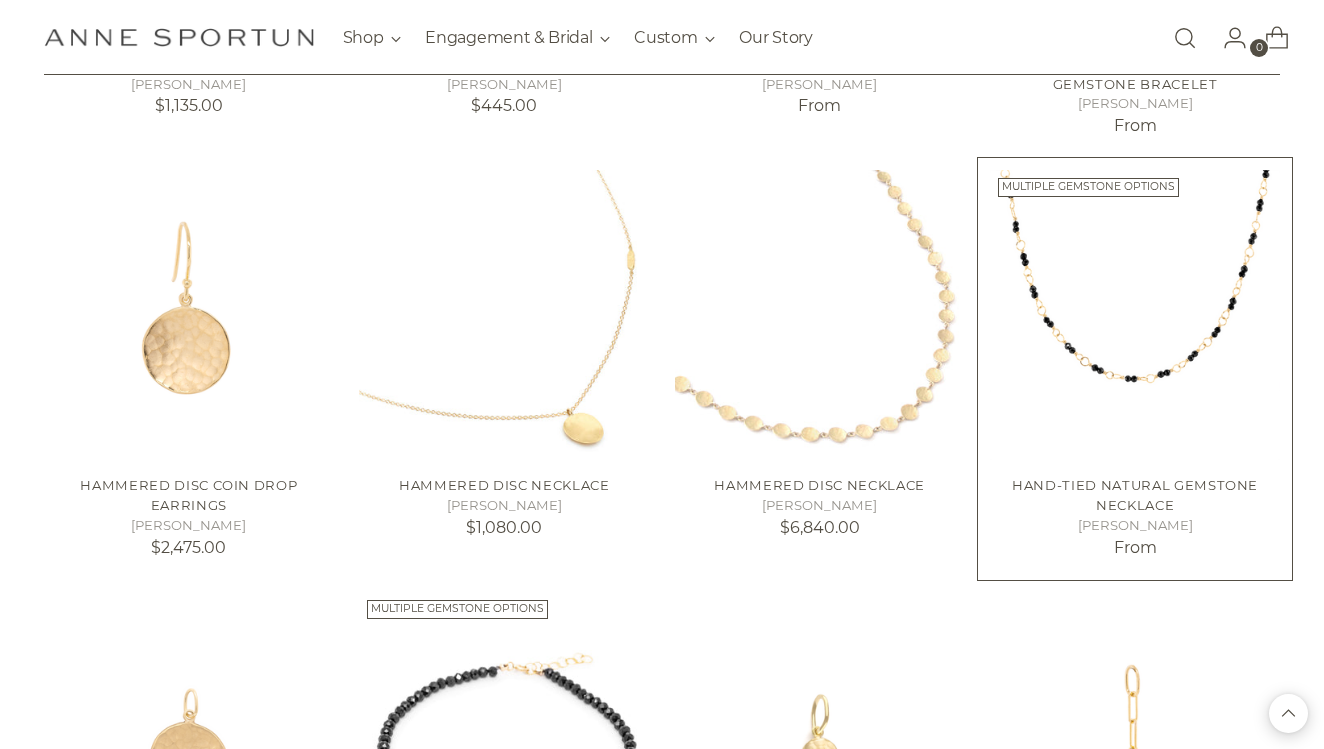scroll, scrollTop: 1258, scrollLeft: 0, axis: vertical 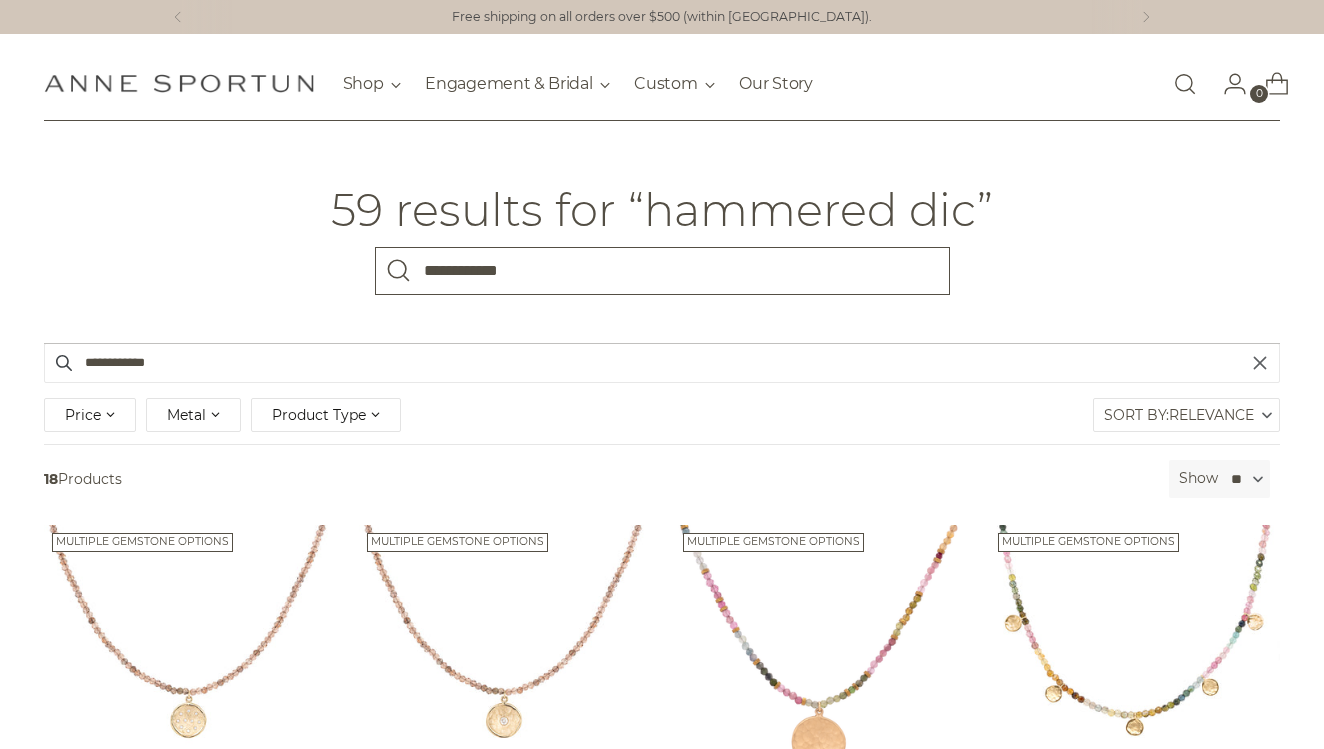 click on "**********" at bounding box center (662, 271) 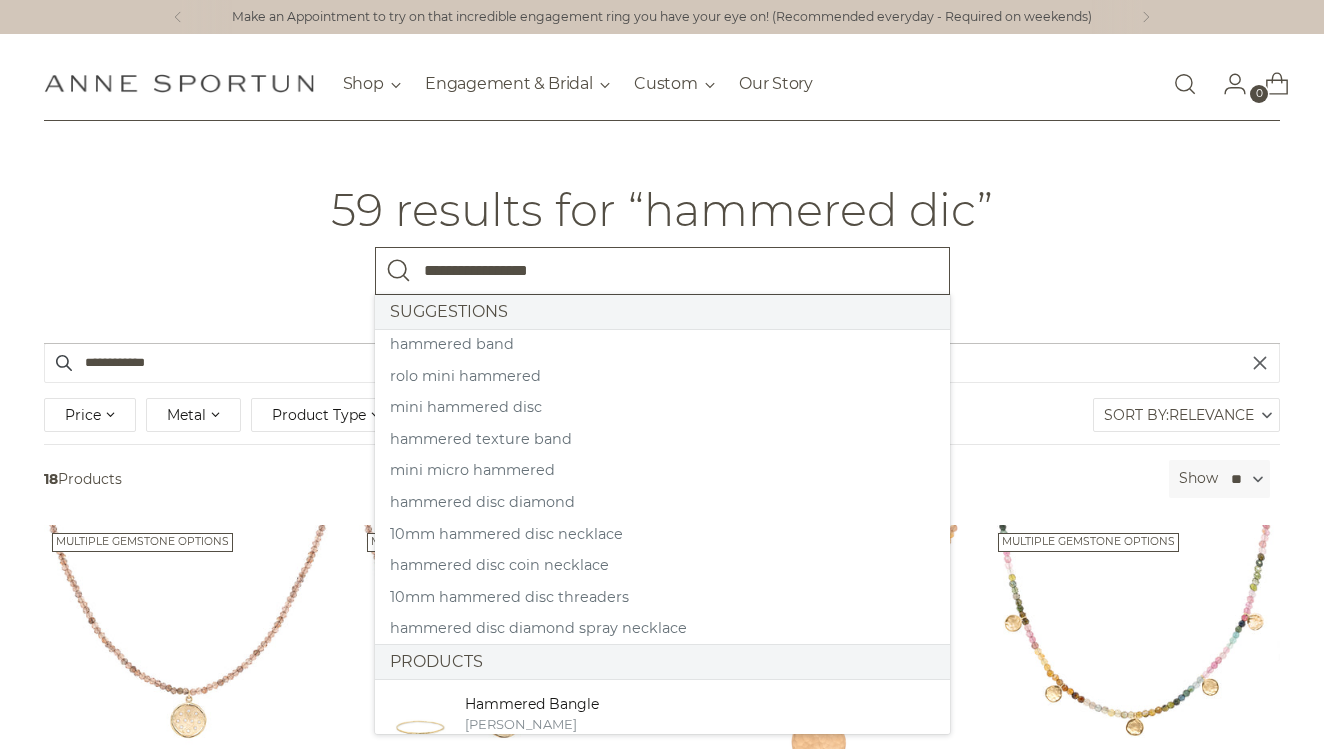 type on "**********" 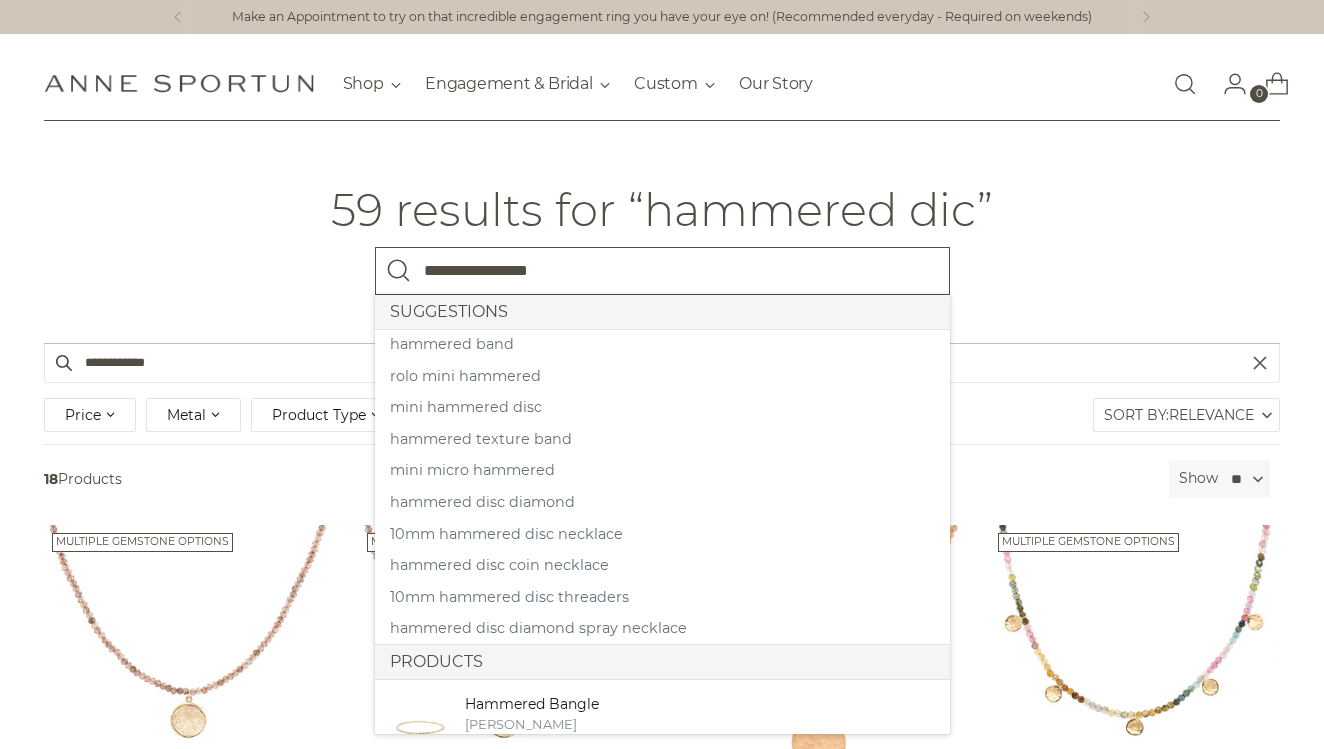 click at bounding box center [399, 271] 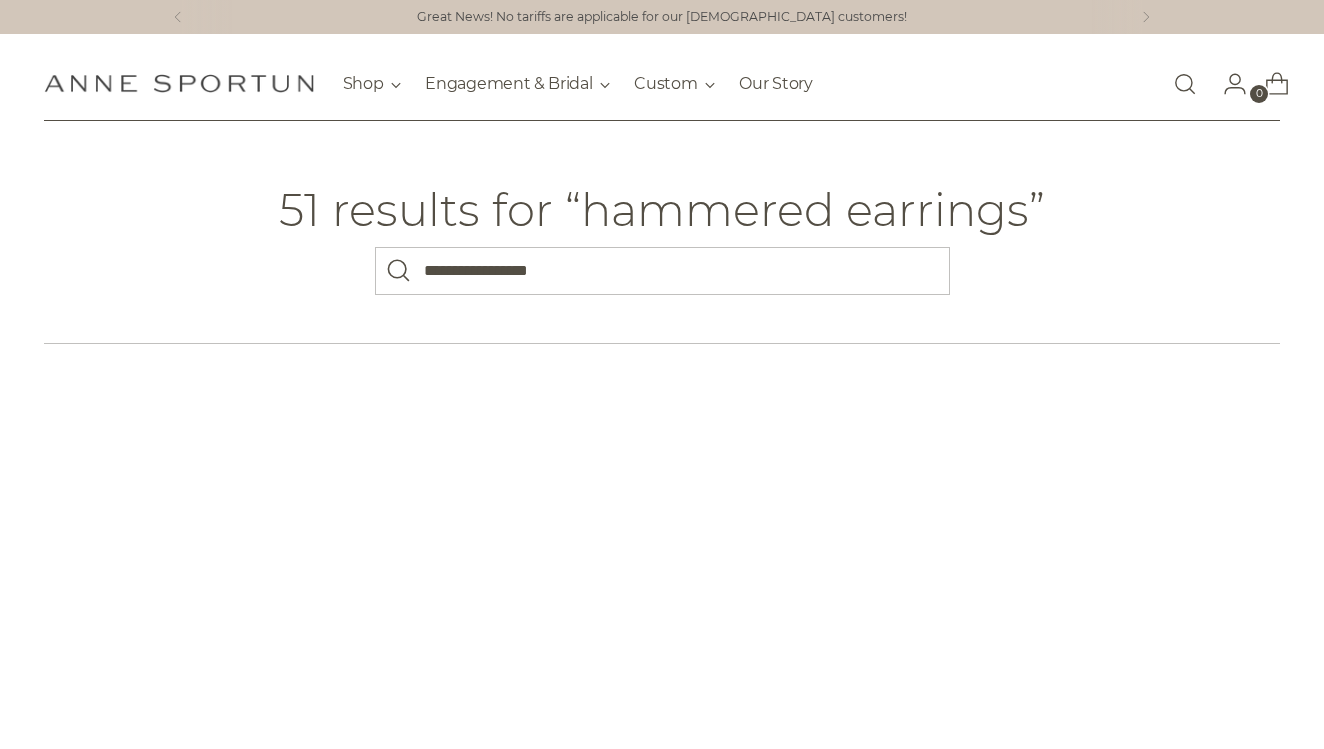 scroll, scrollTop: 0, scrollLeft: 0, axis: both 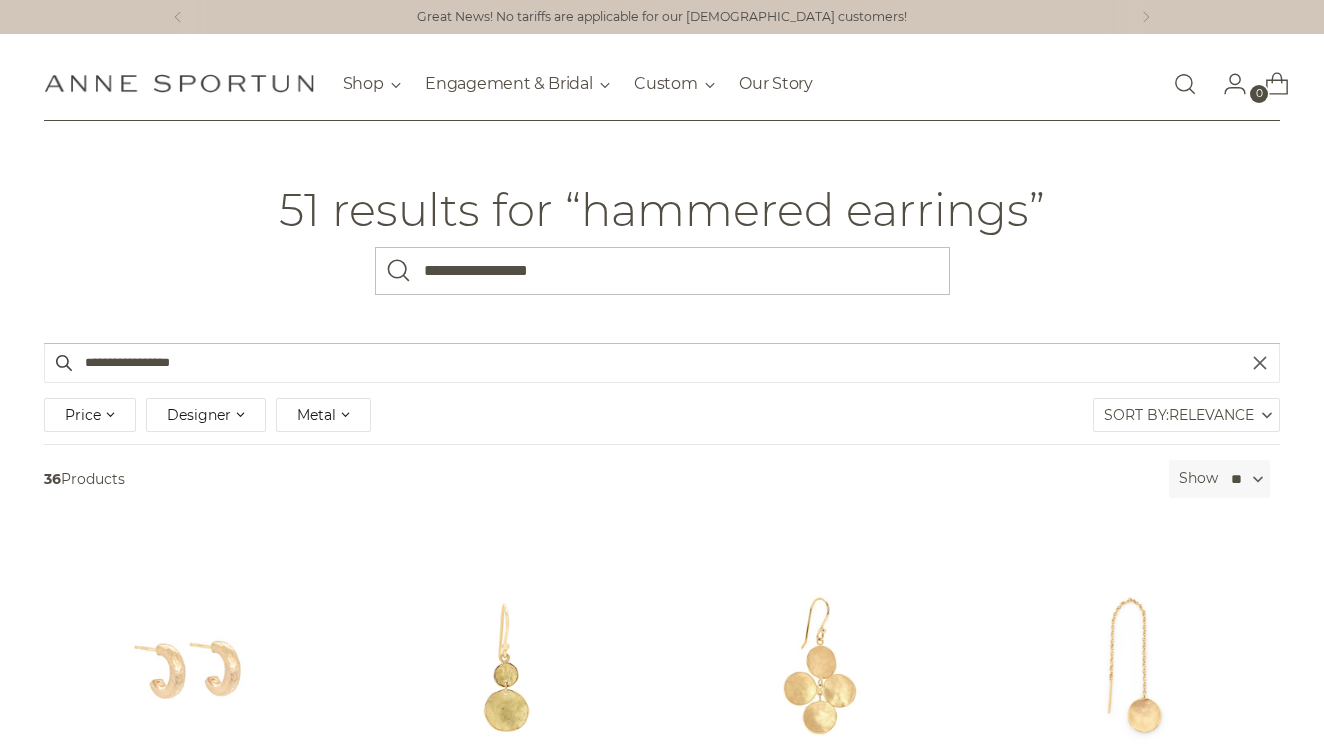 click on "**********" at bounding box center [662, 232] 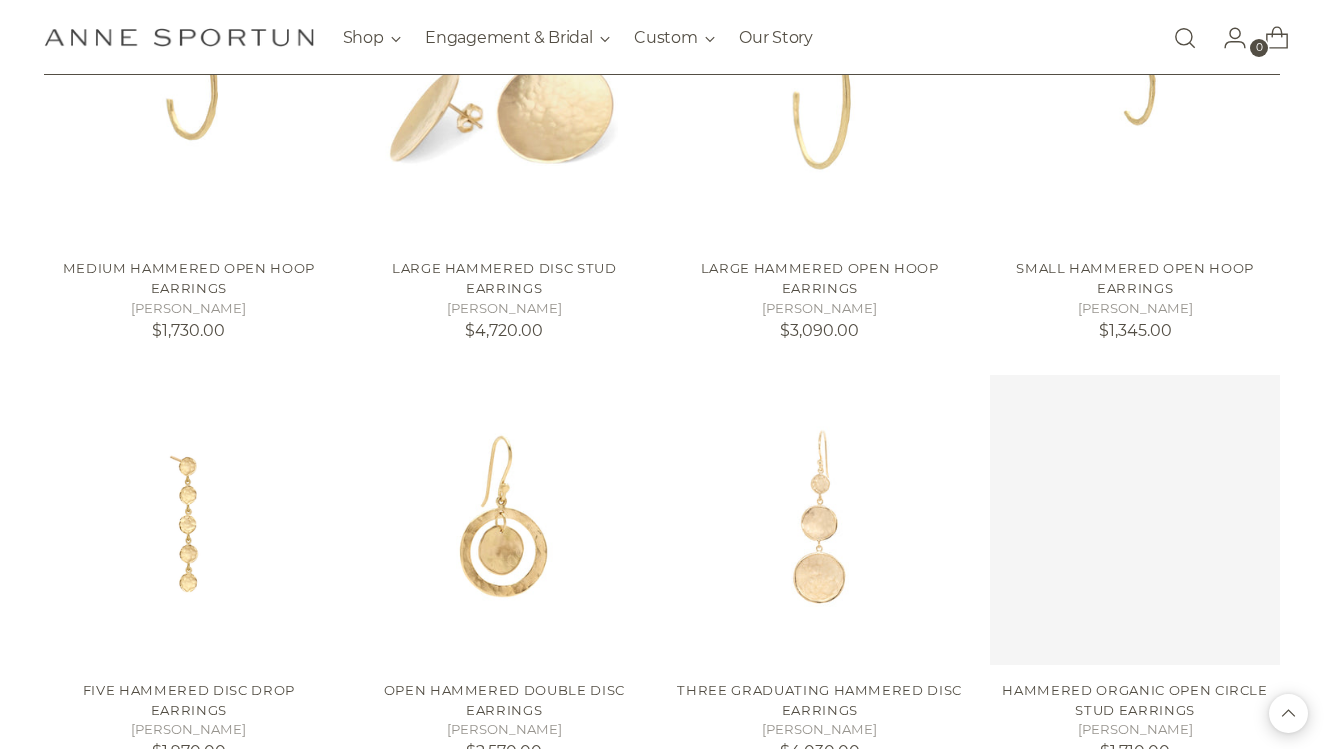 scroll, scrollTop: 1658, scrollLeft: 0, axis: vertical 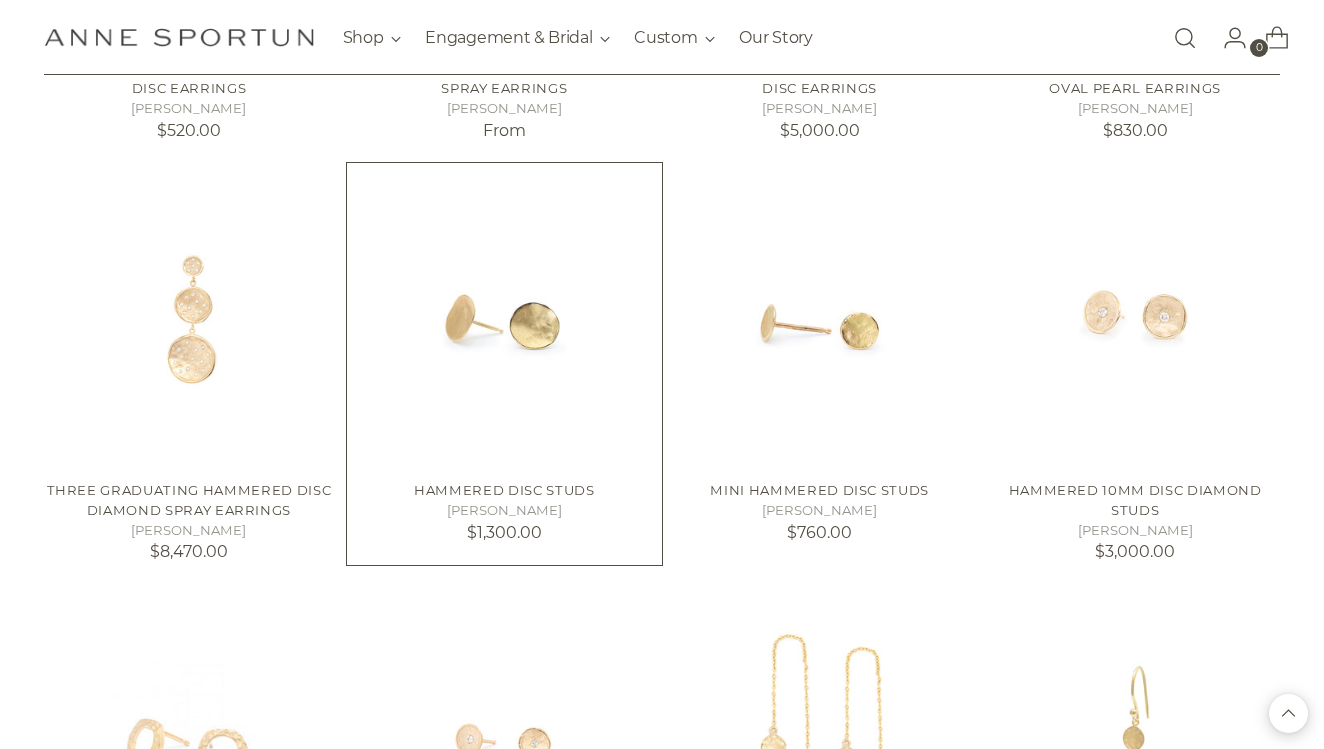 click at bounding box center (0, 0) 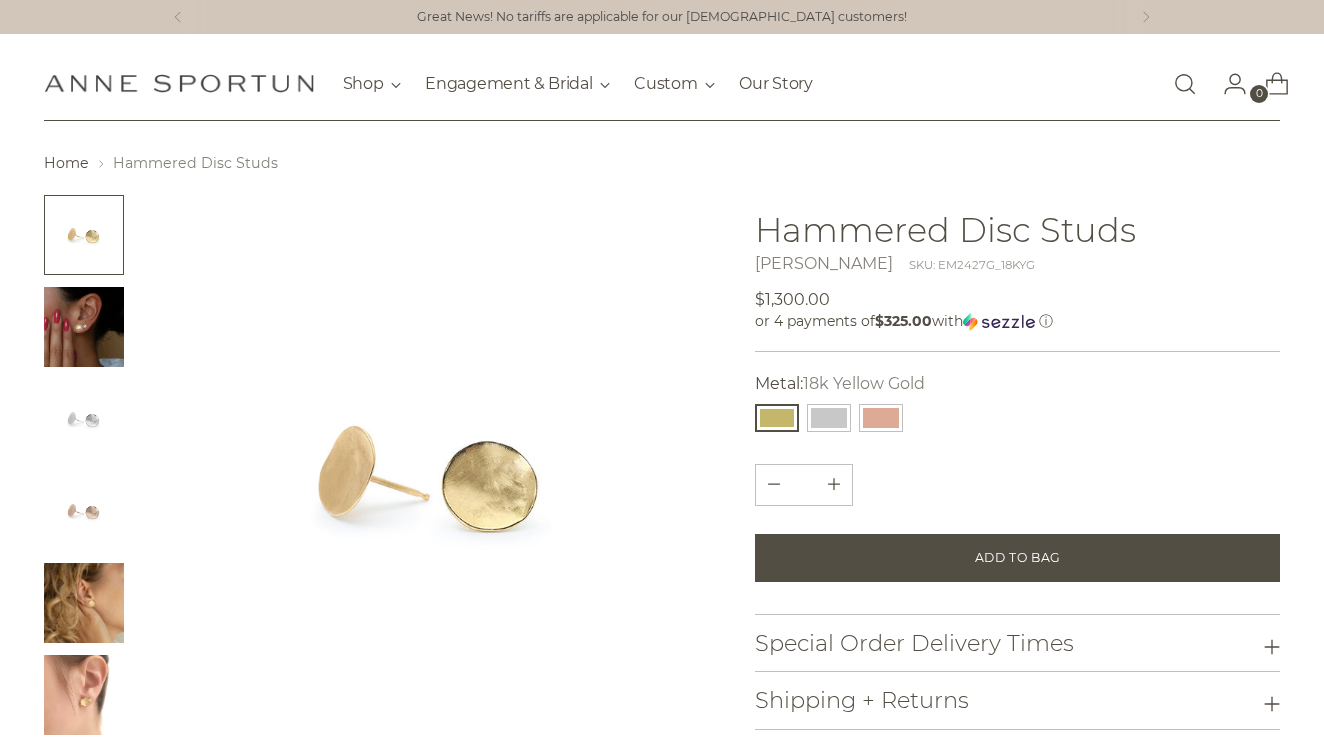 scroll, scrollTop: 0, scrollLeft: 0, axis: both 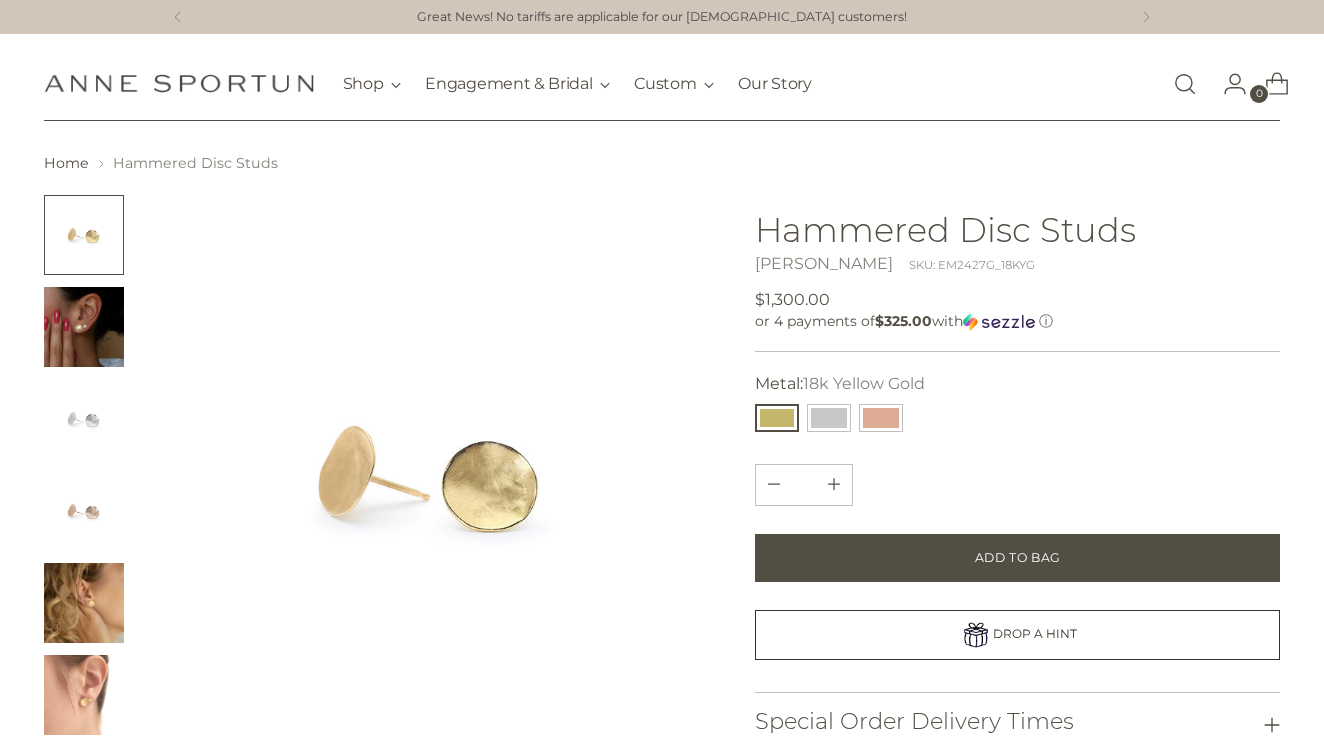 click at bounding box center [84, 327] 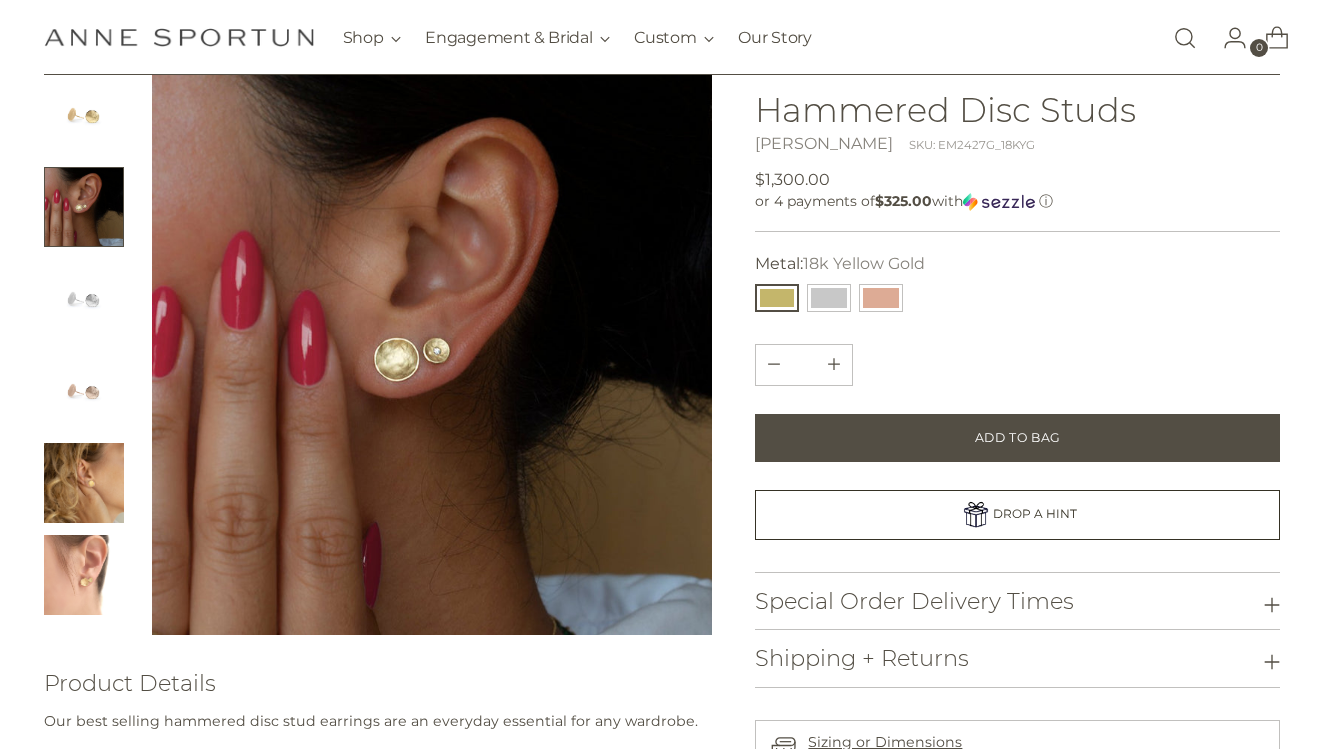 scroll, scrollTop: 160, scrollLeft: 0, axis: vertical 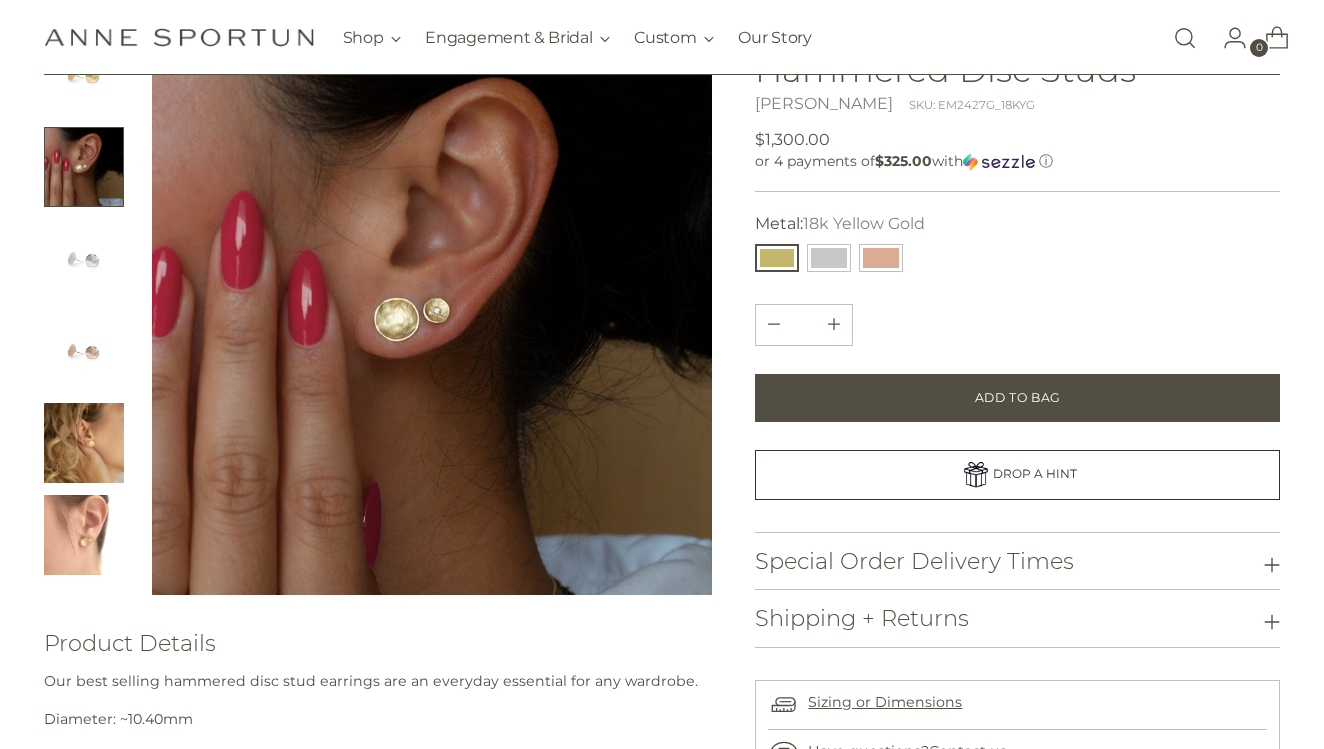 click at bounding box center [432, 315] 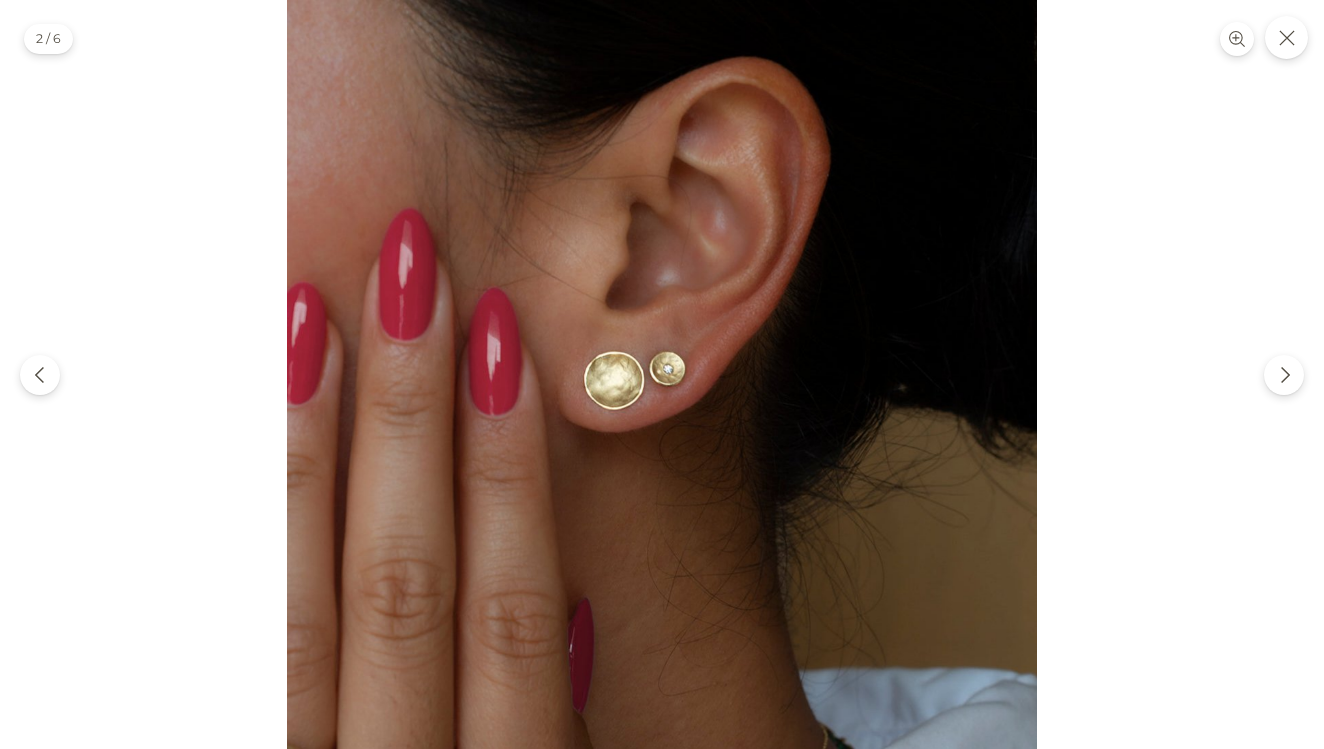 click at bounding box center (662, 374) 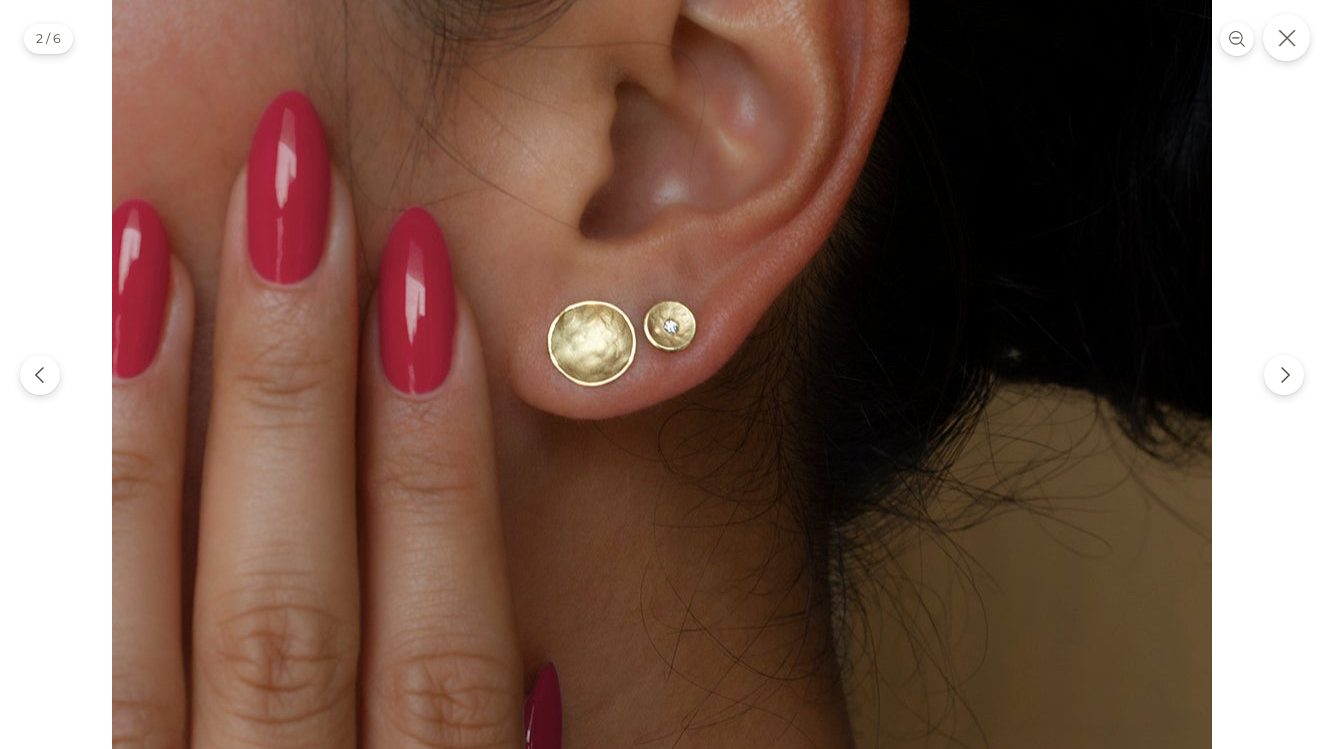 click 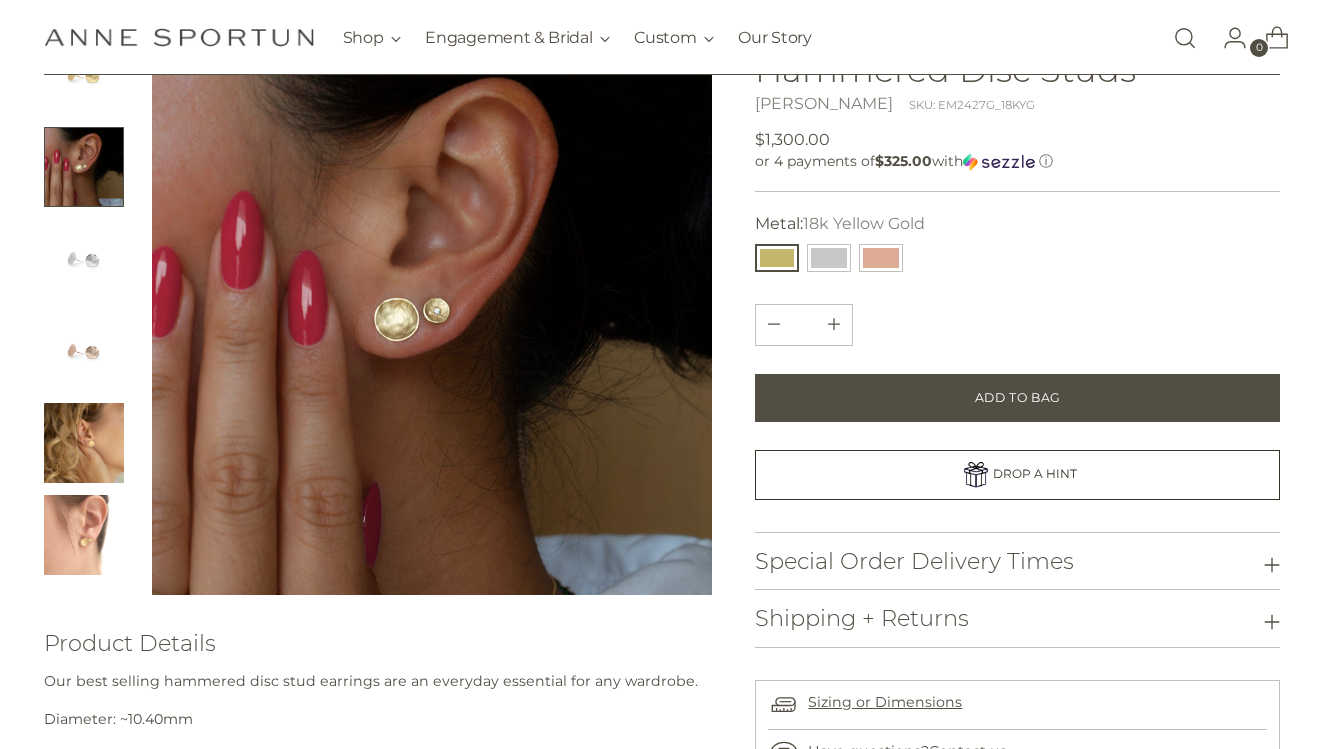 click at bounding box center [84, 443] 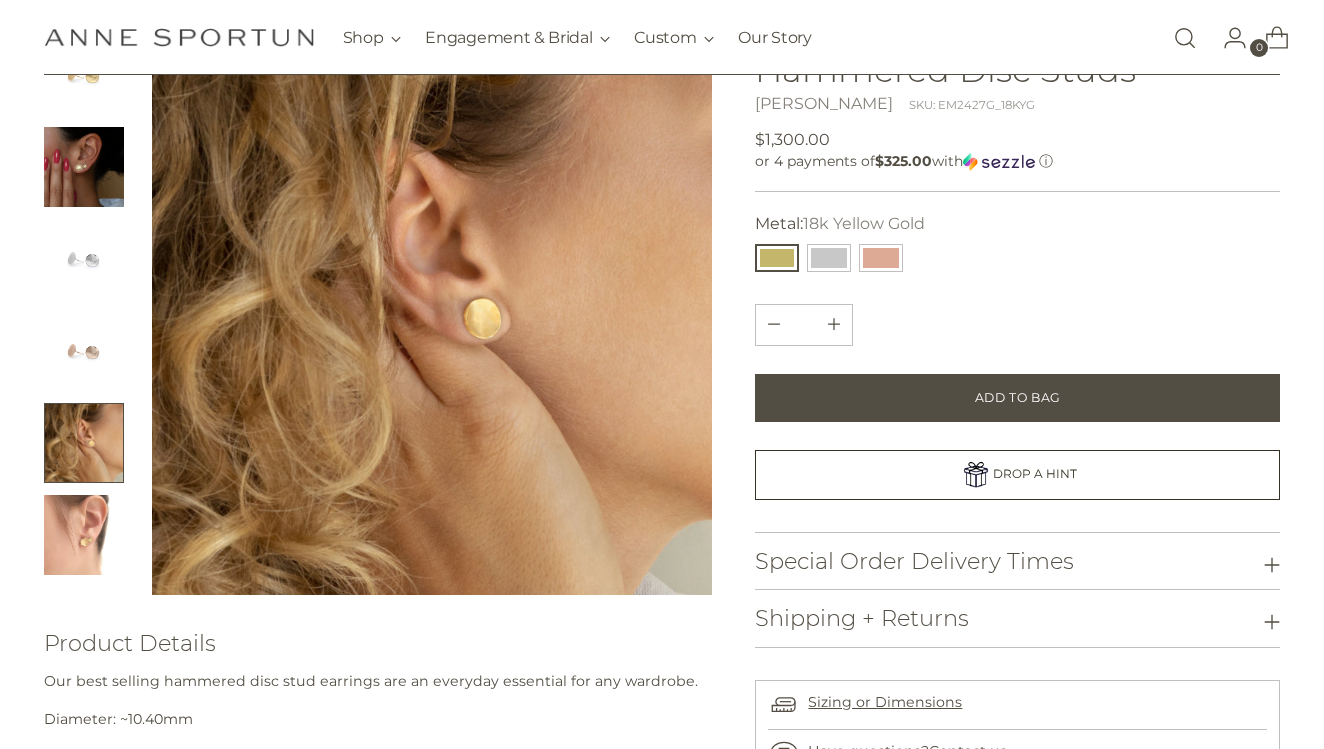 click at bounding box center (84, 535) 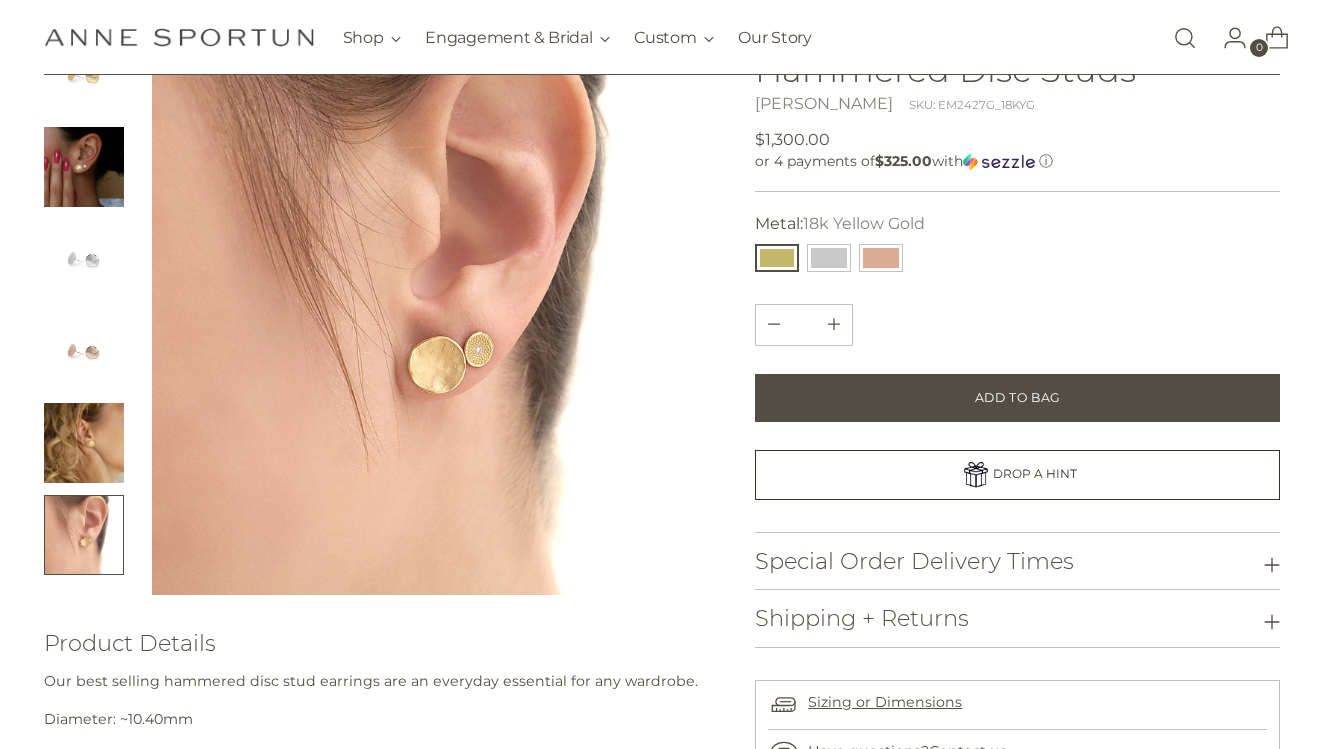 click at bounding box center (84, 443) 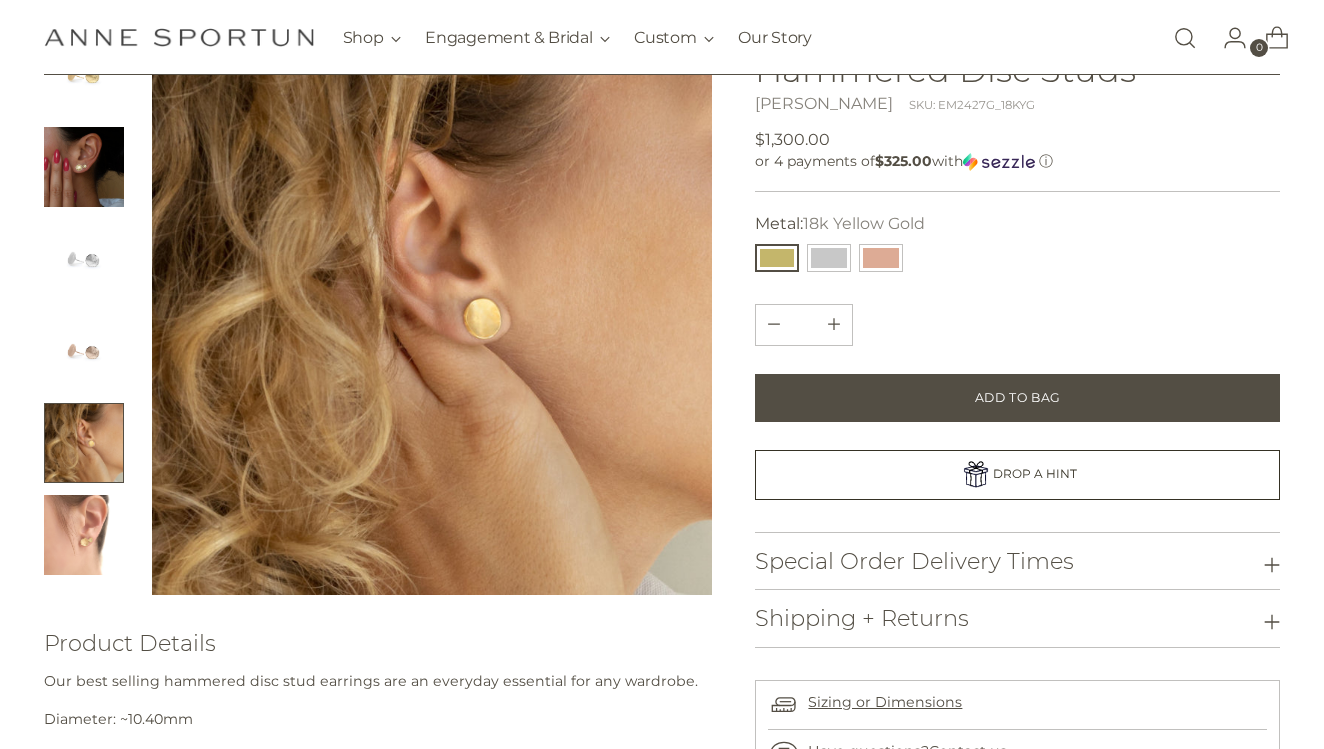 click at bounding box center (84, 351) 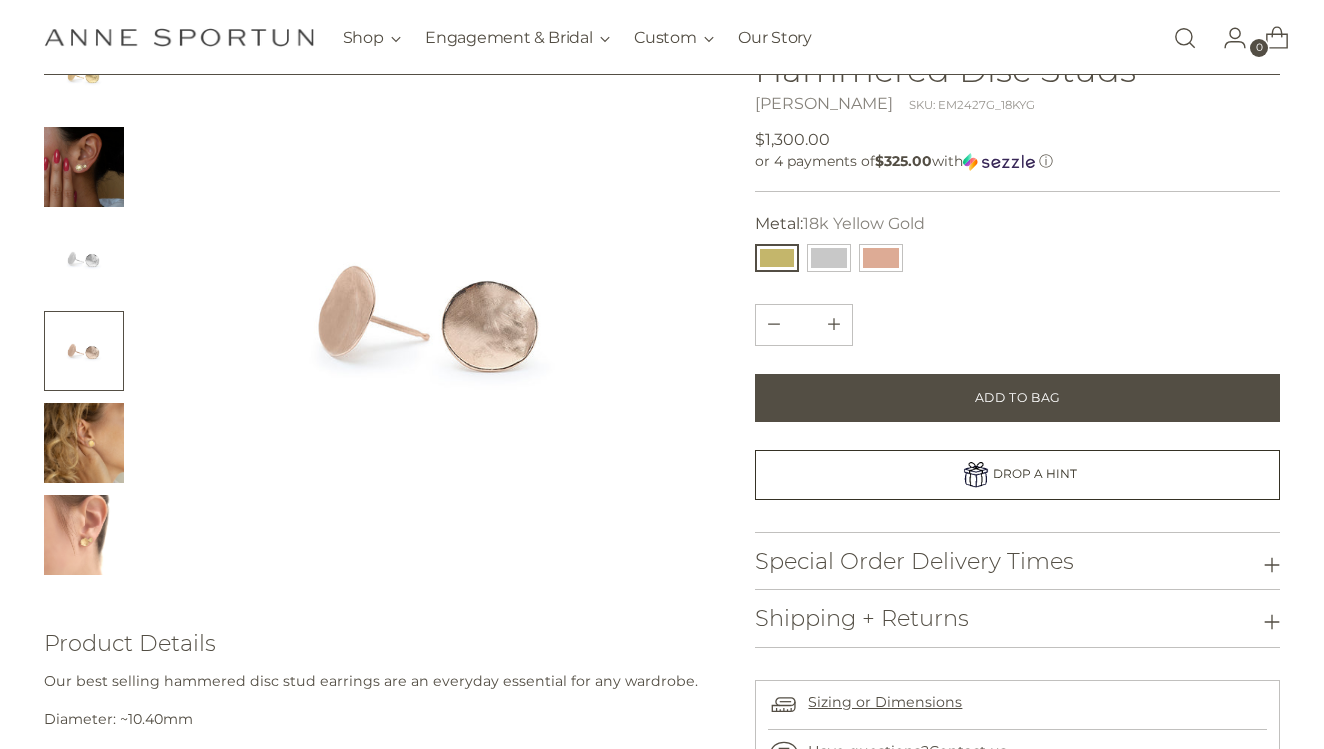 click at bounding box center [84, 167] 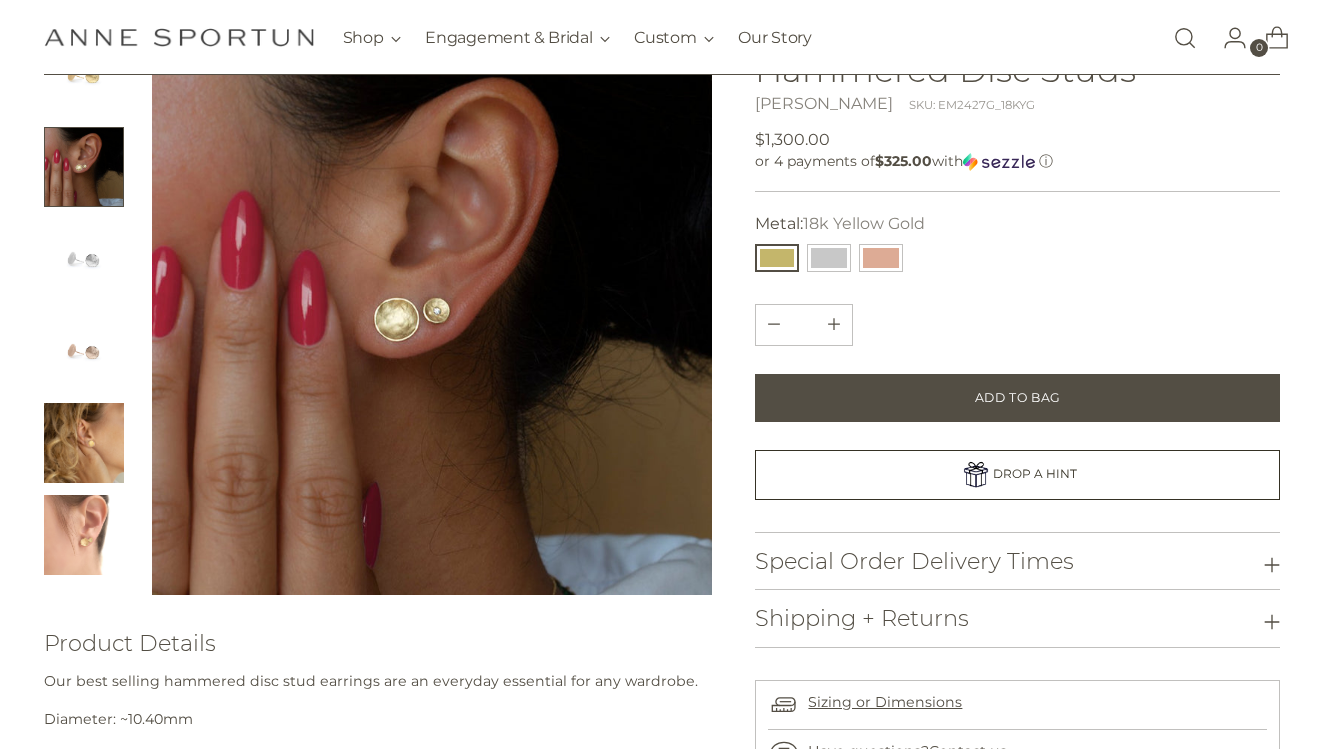 click at bounding box center [84, 443] 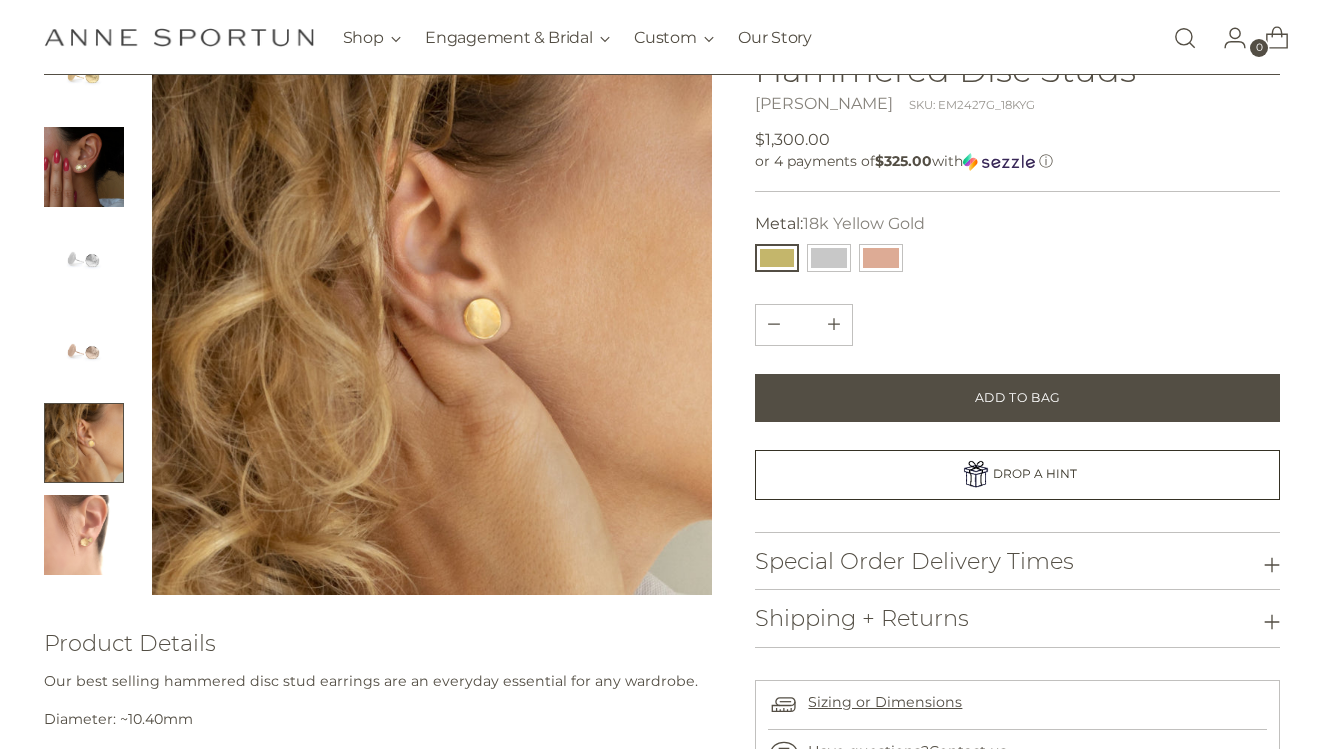 click on "Regular price
$1,300.00
Unit price
/ per" at bounding box center (1017, 140) 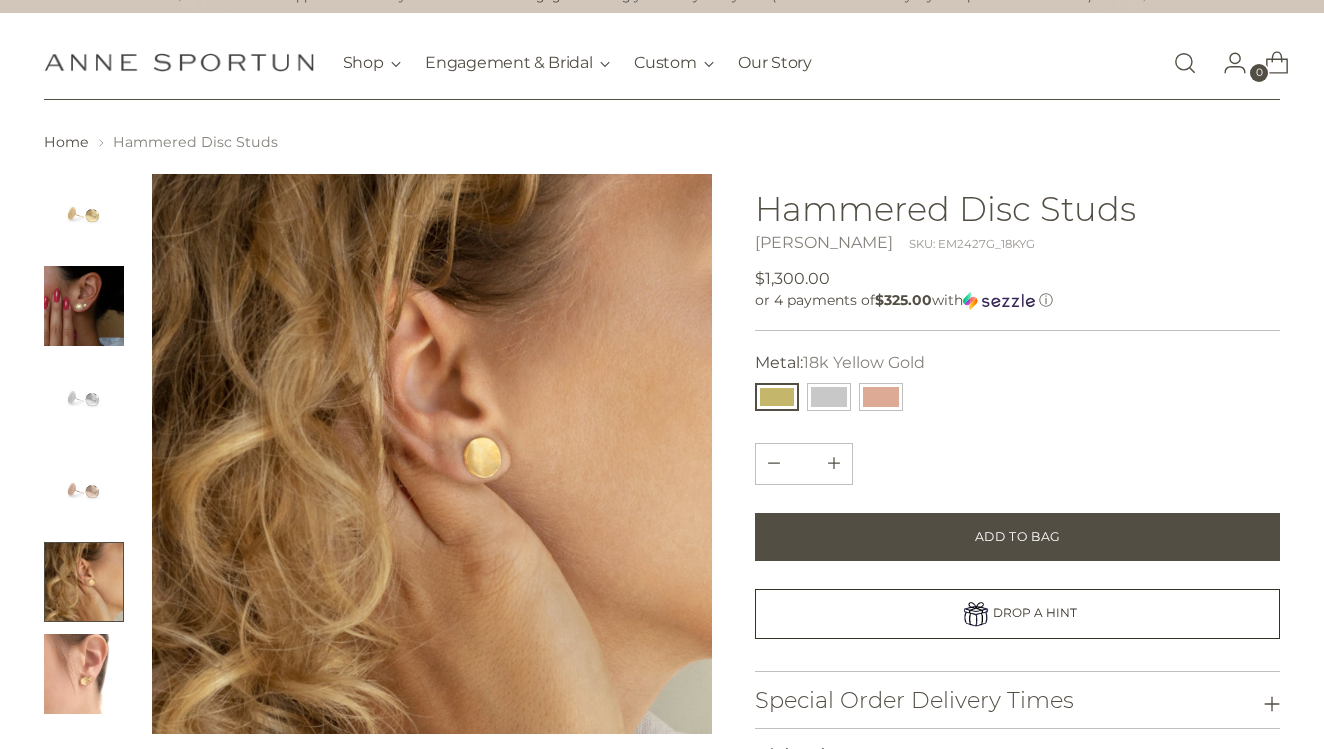 scroll, scrollTop: 0, scrollLeft: 0, axis: both 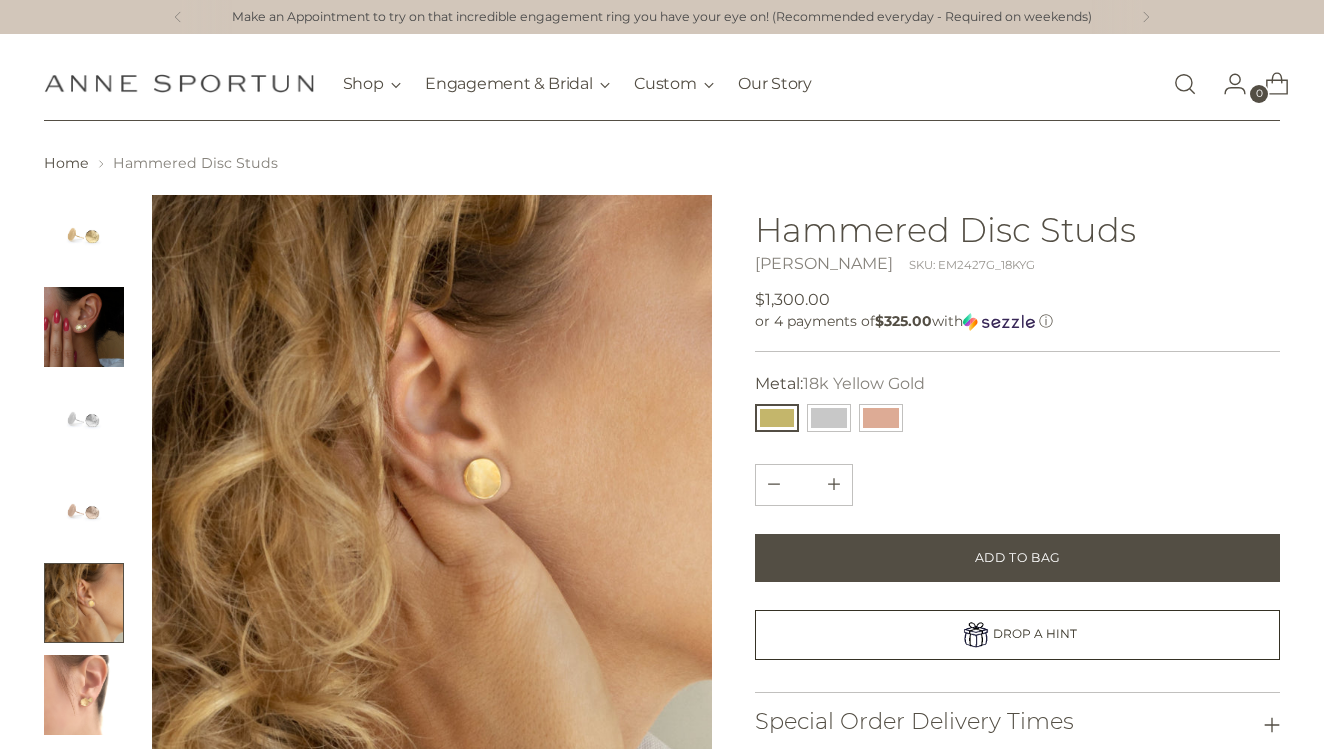 click at bounding box center [1185, 84] 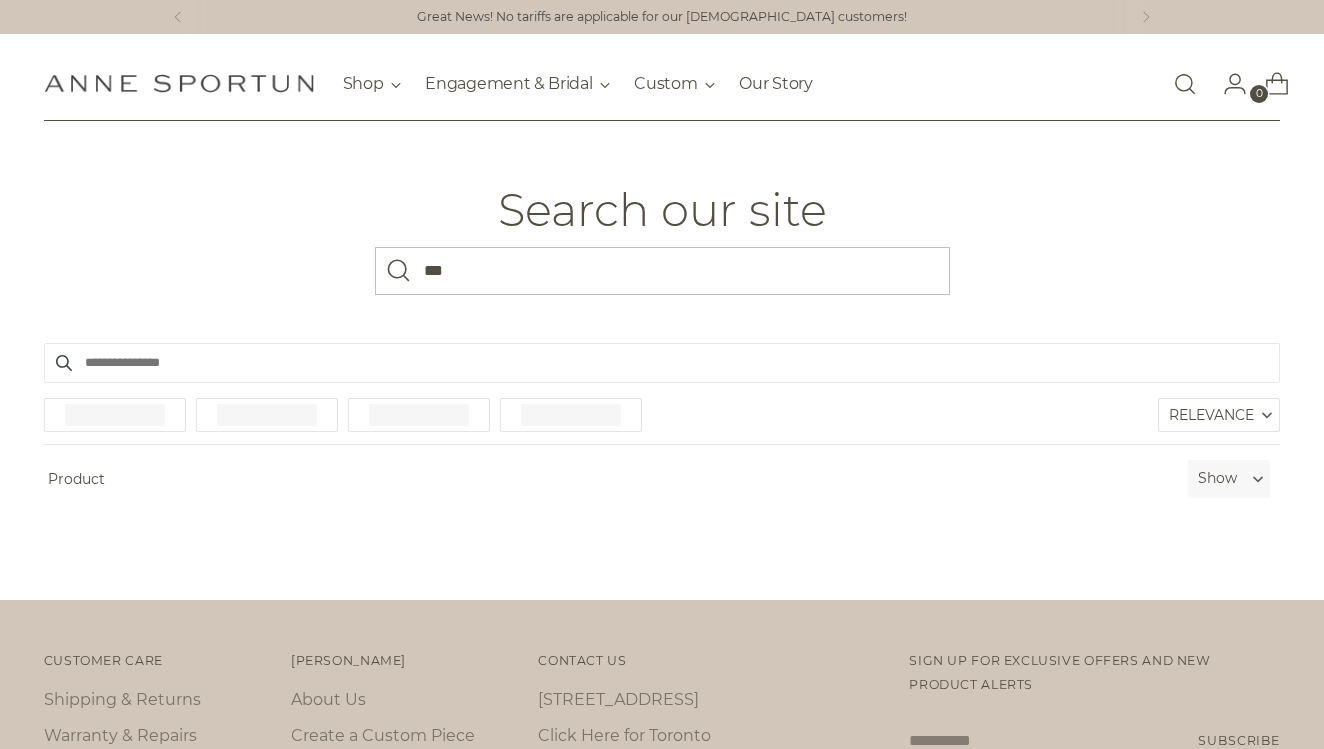 scroll, scrollTop: 0, scrollLeft: 0, axis: both 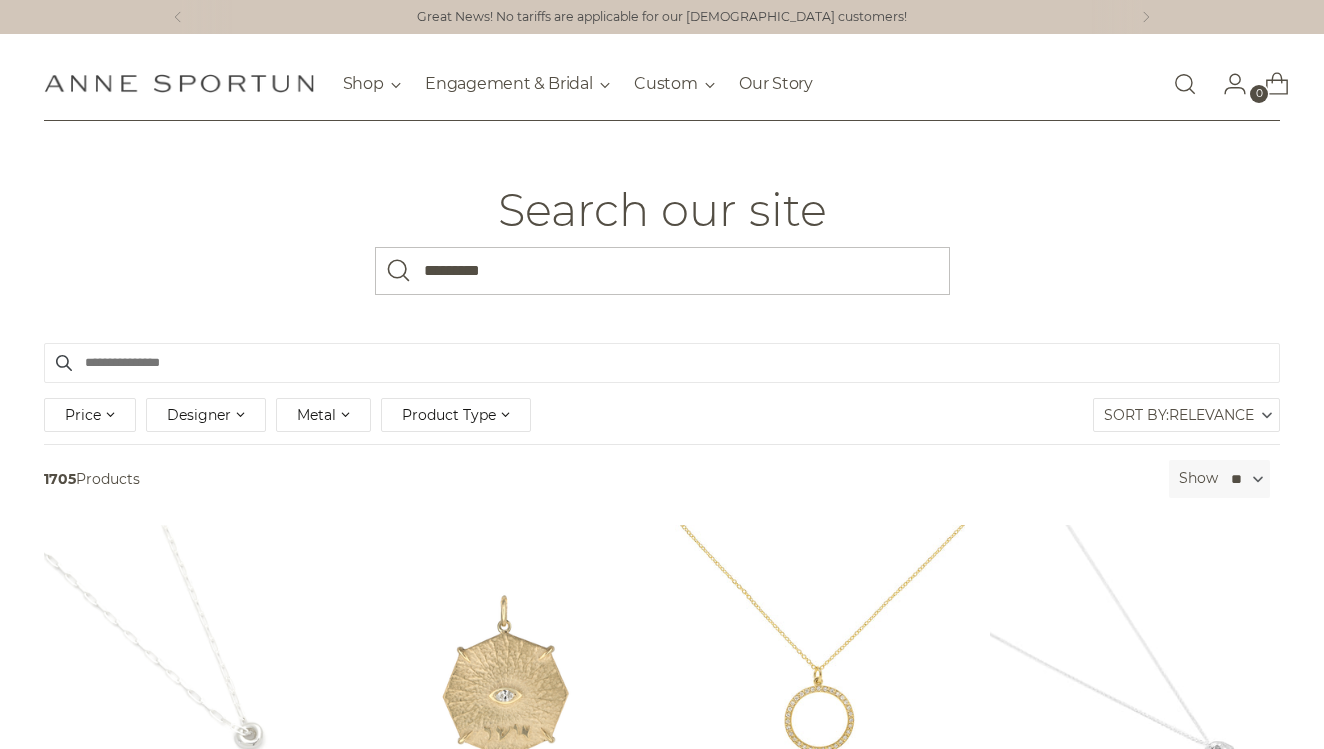 type on "********" 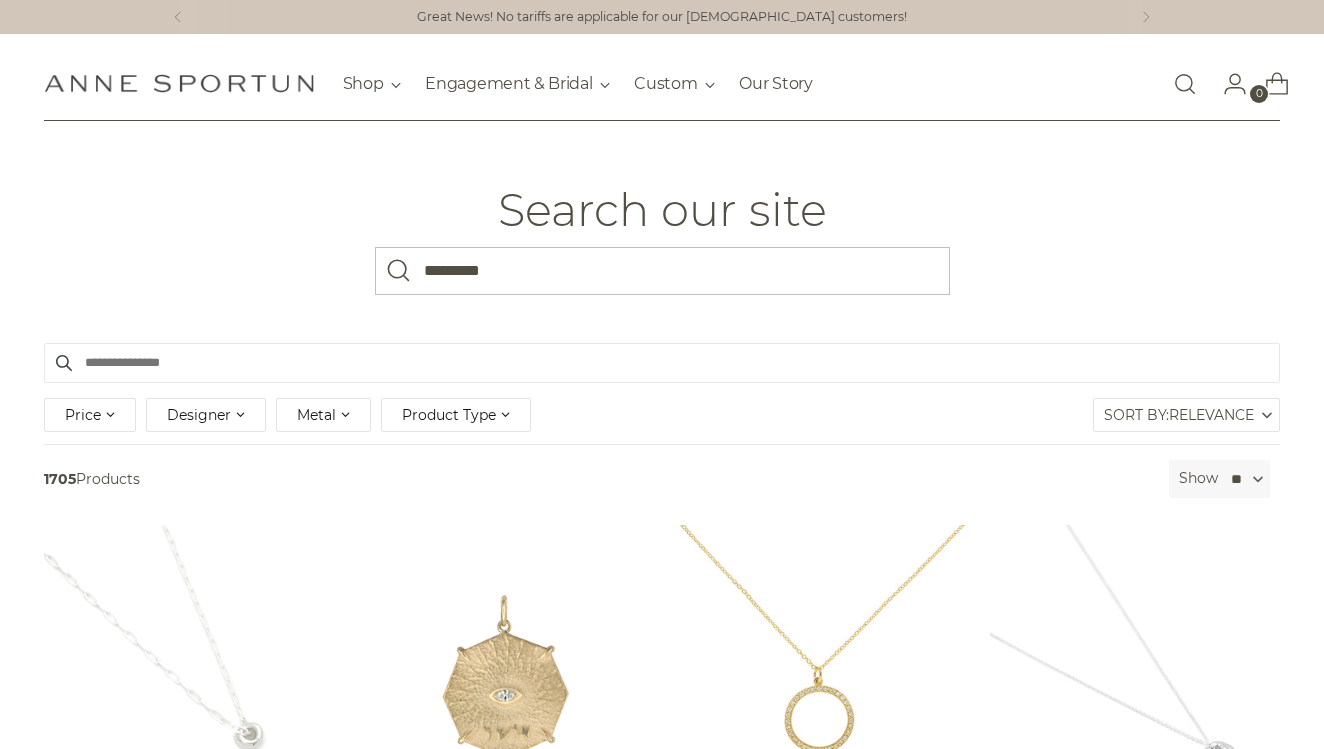 click at bounding box center [399, 271] 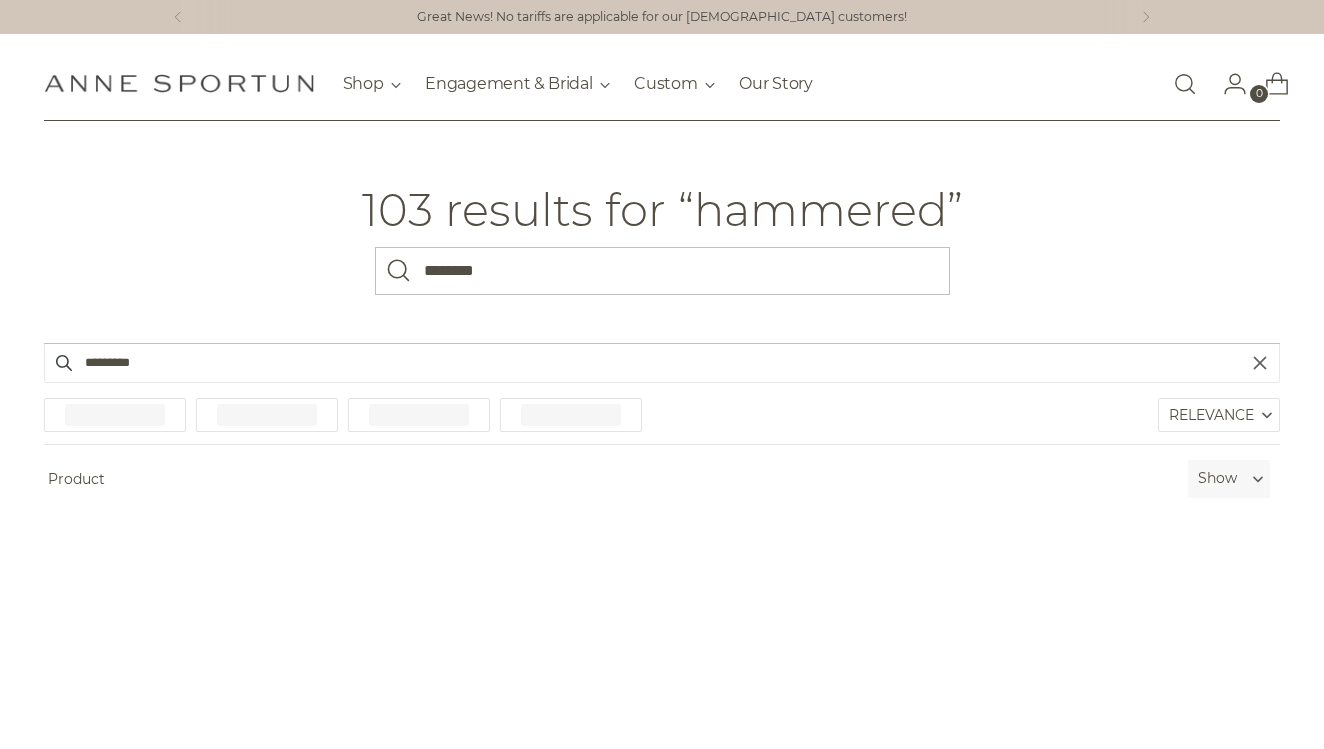 scroll, scrollTop: 0, scrollLeft: 0, axis: both 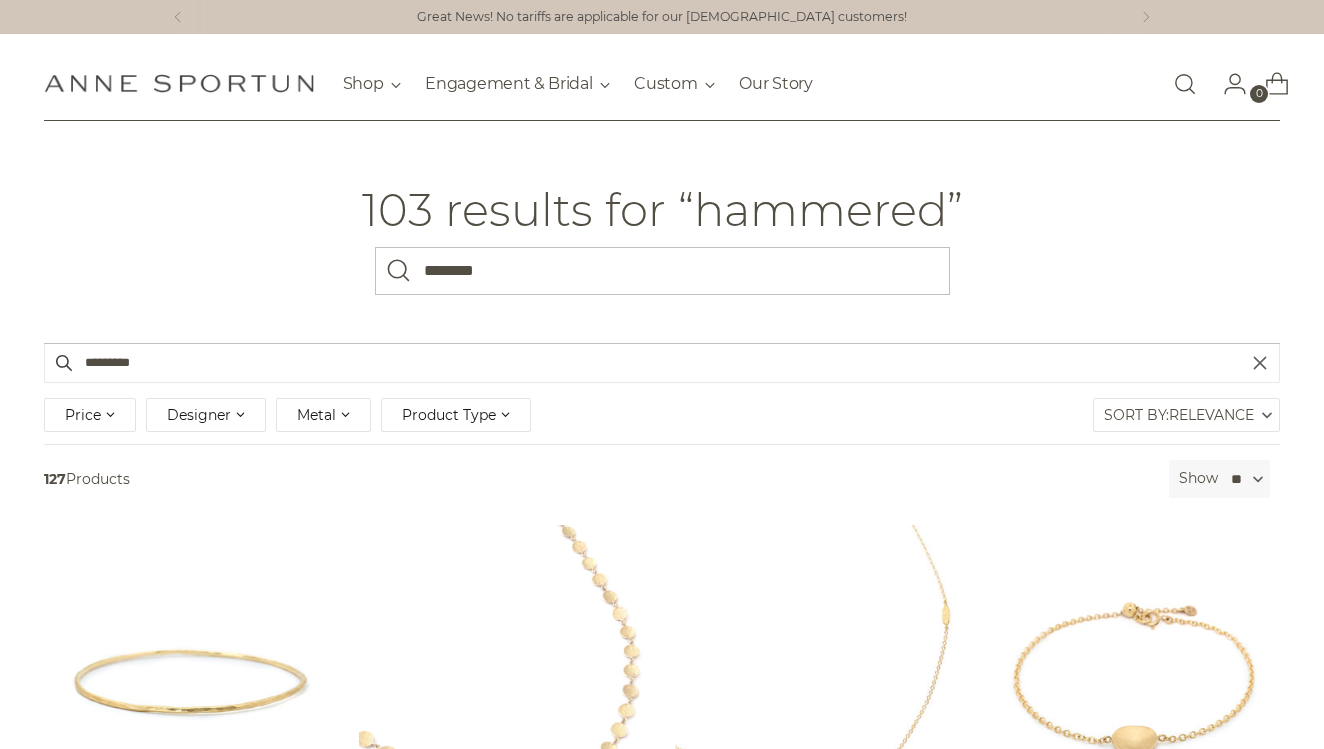 click on "103 results for “hammered”
What are you looking for?
********" at bounding box center (662, 232) 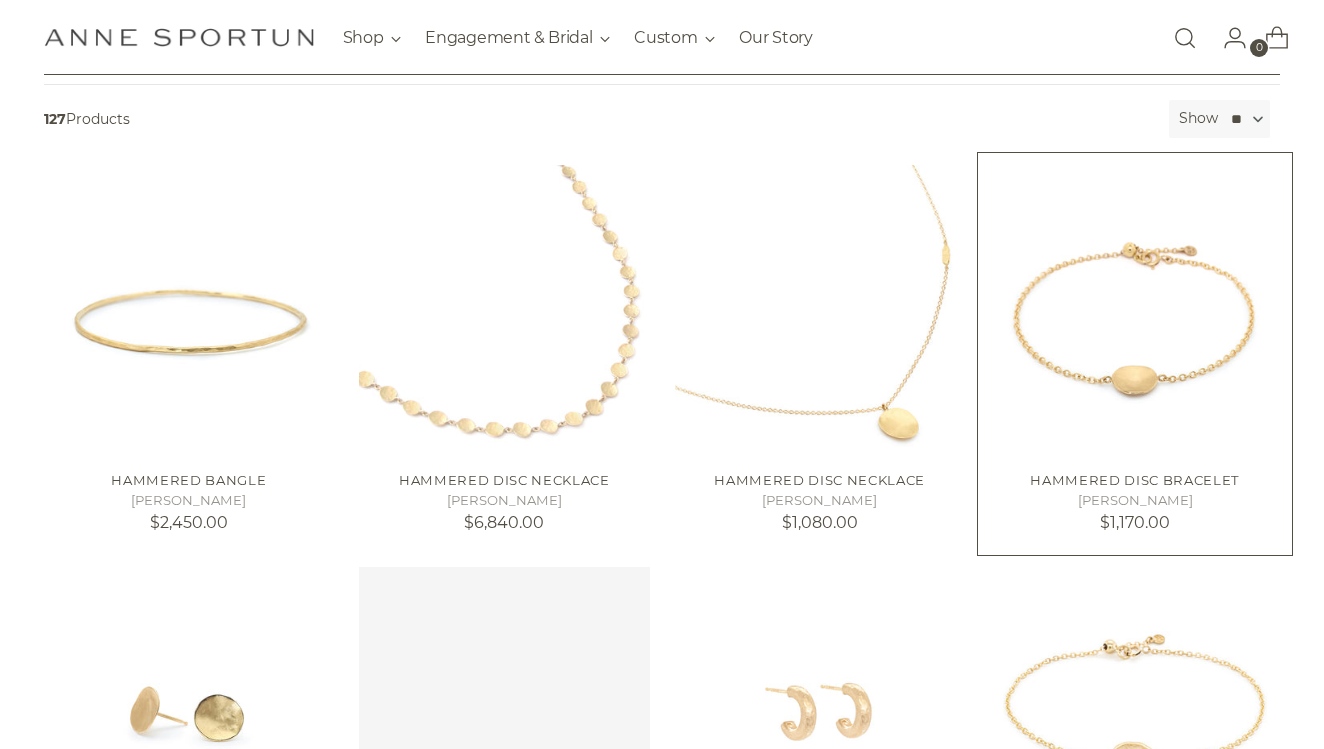 scroll, scrollTop: 440, scrollLeft: 0, axis: vertical 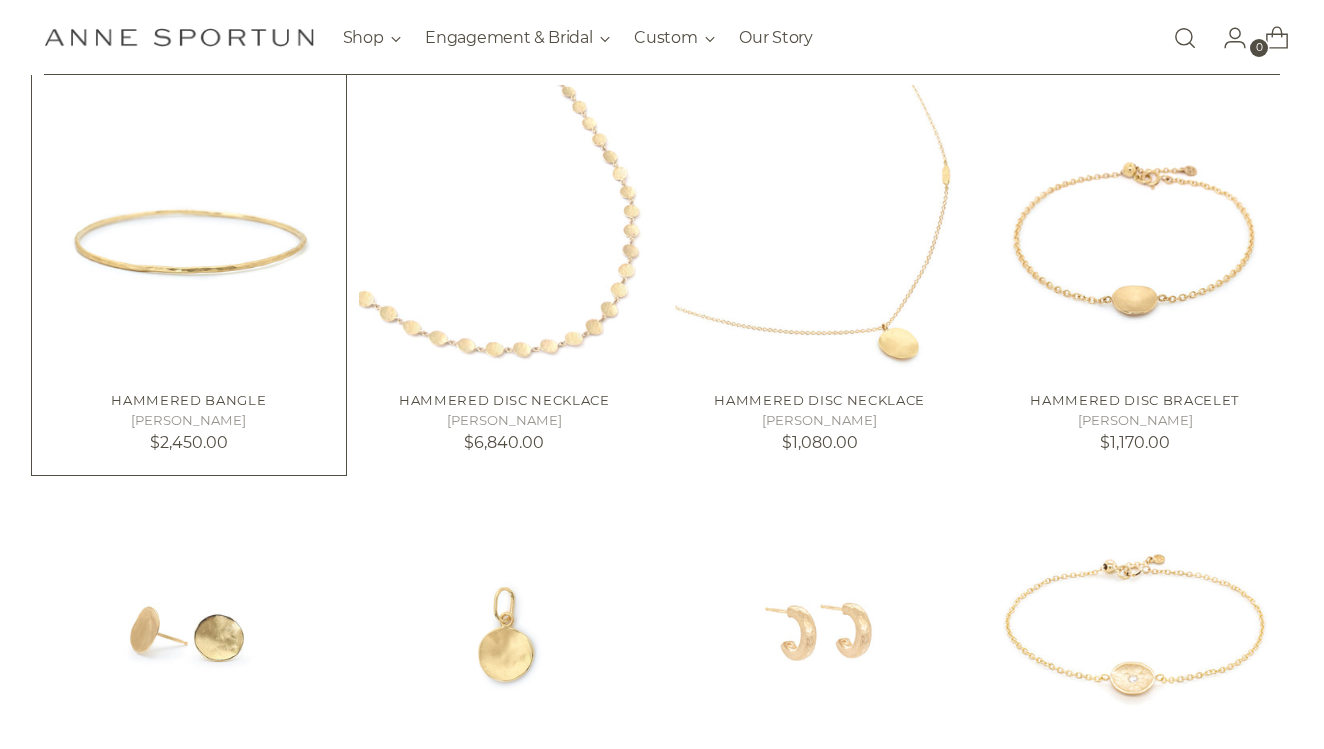 click at bounding box center (0, 0) 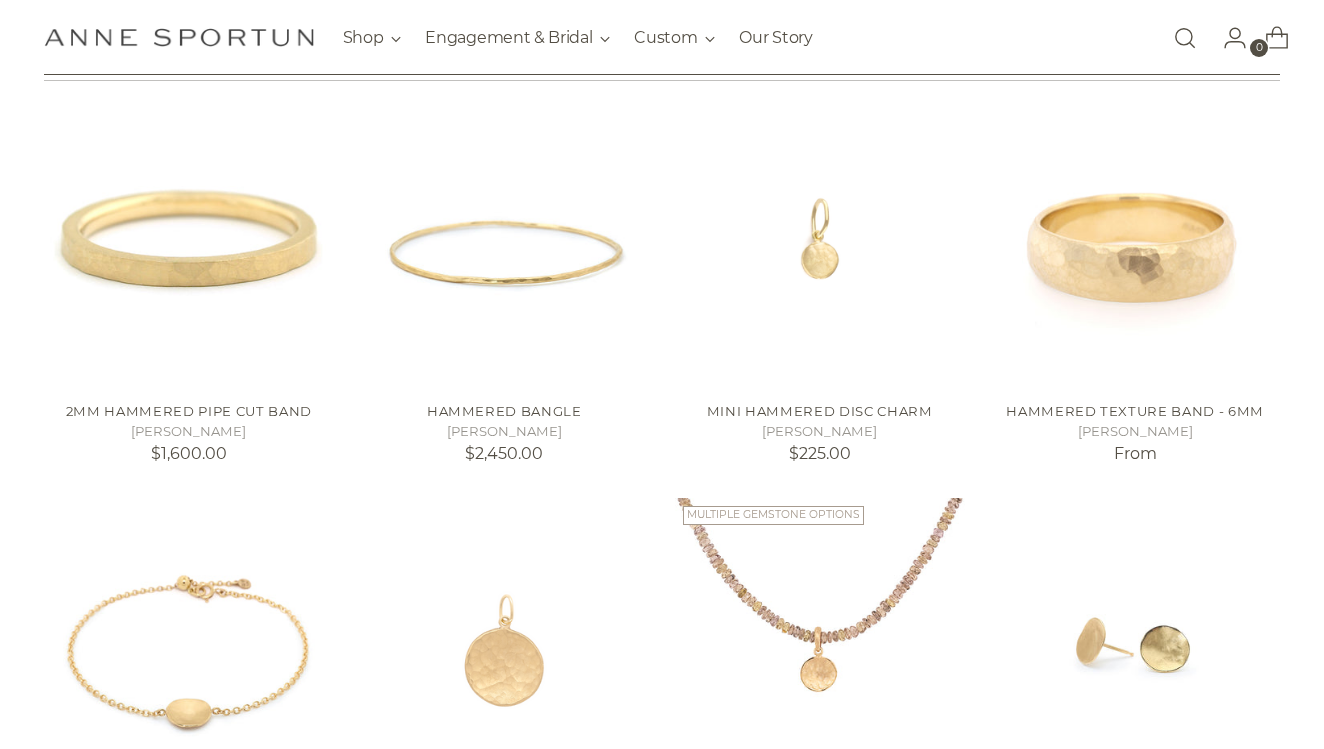 scroll, scrollTop: 303, scrollLeft: 0, axis: vertical 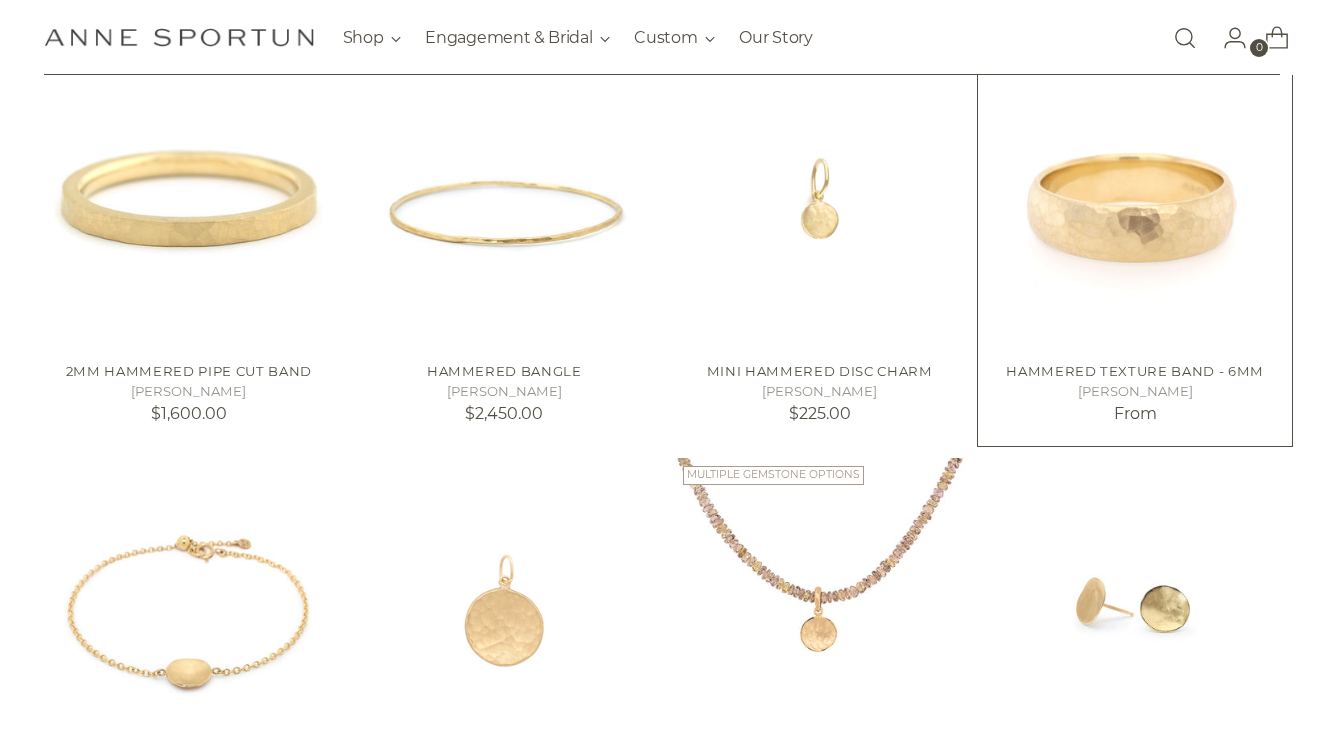 click at bounding box center [0, 0] 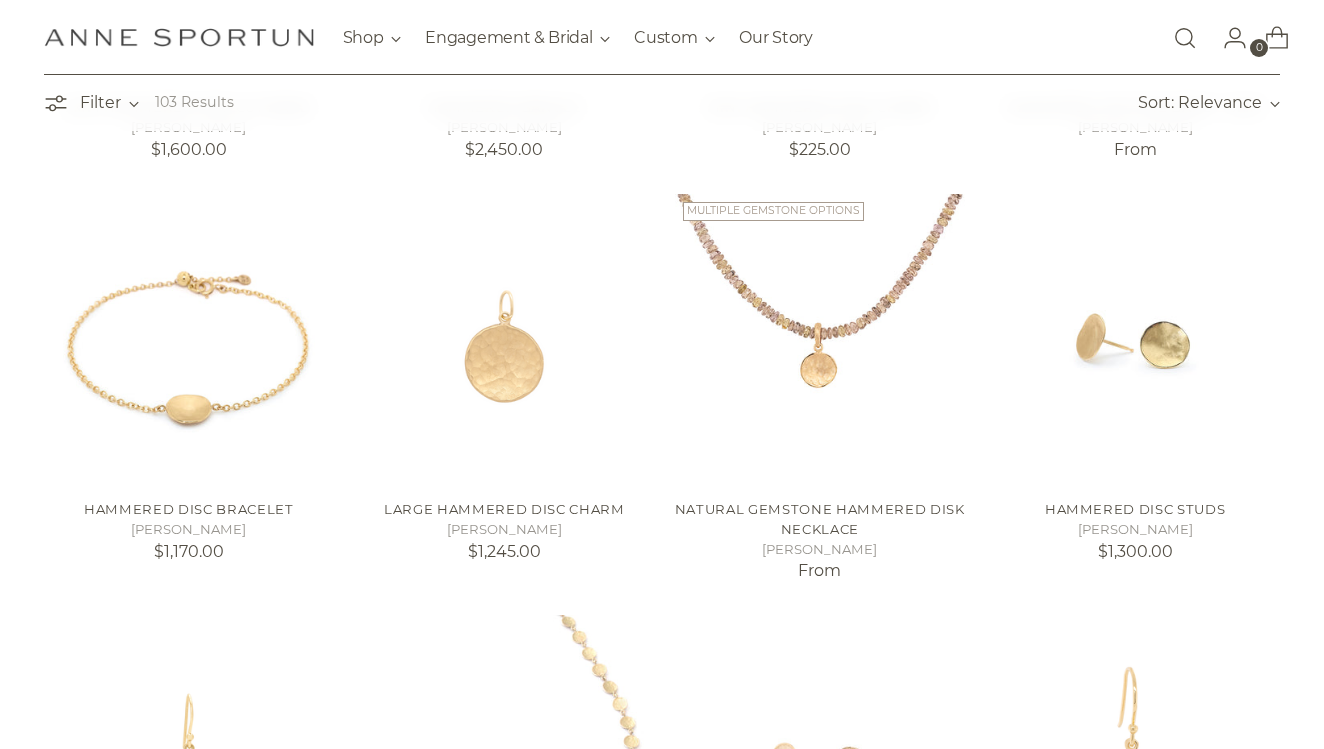 scroll, scrollTop: 663, scrollLeft: 0, axis: vertical 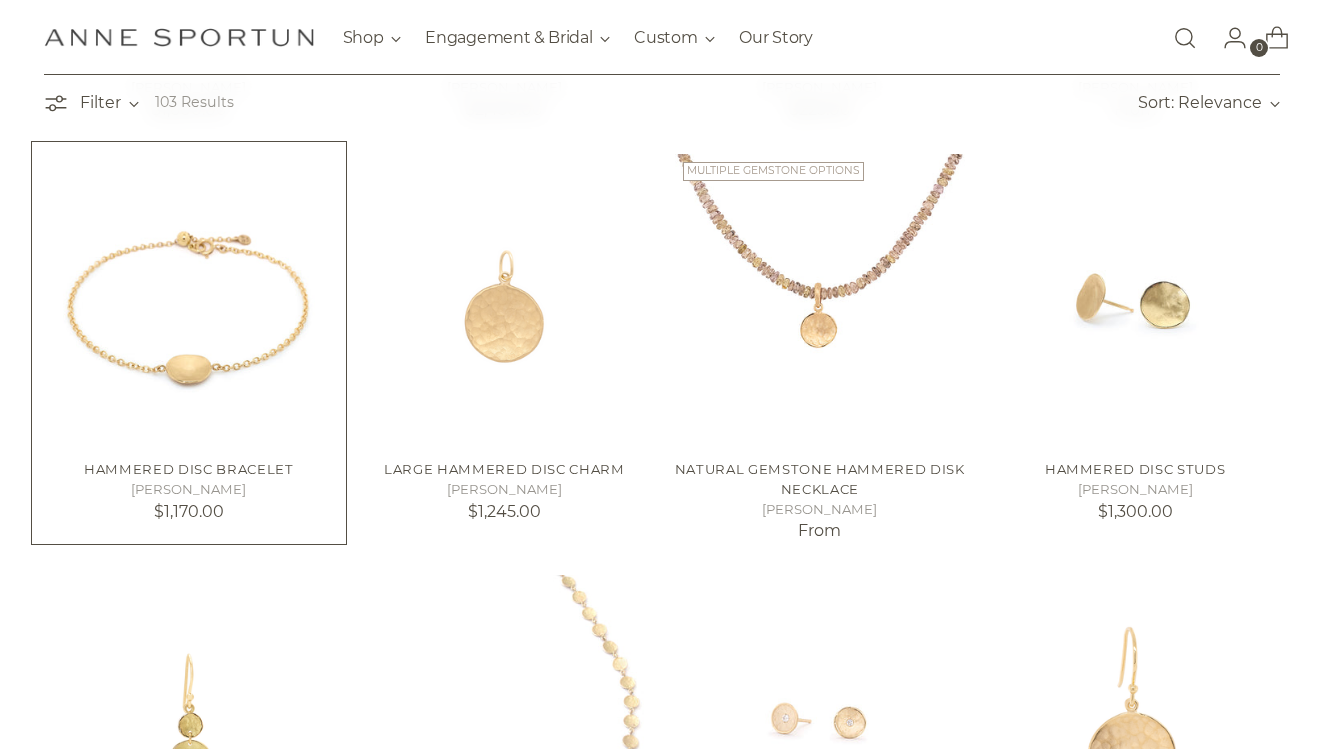 click at bounding box center [0, 0] 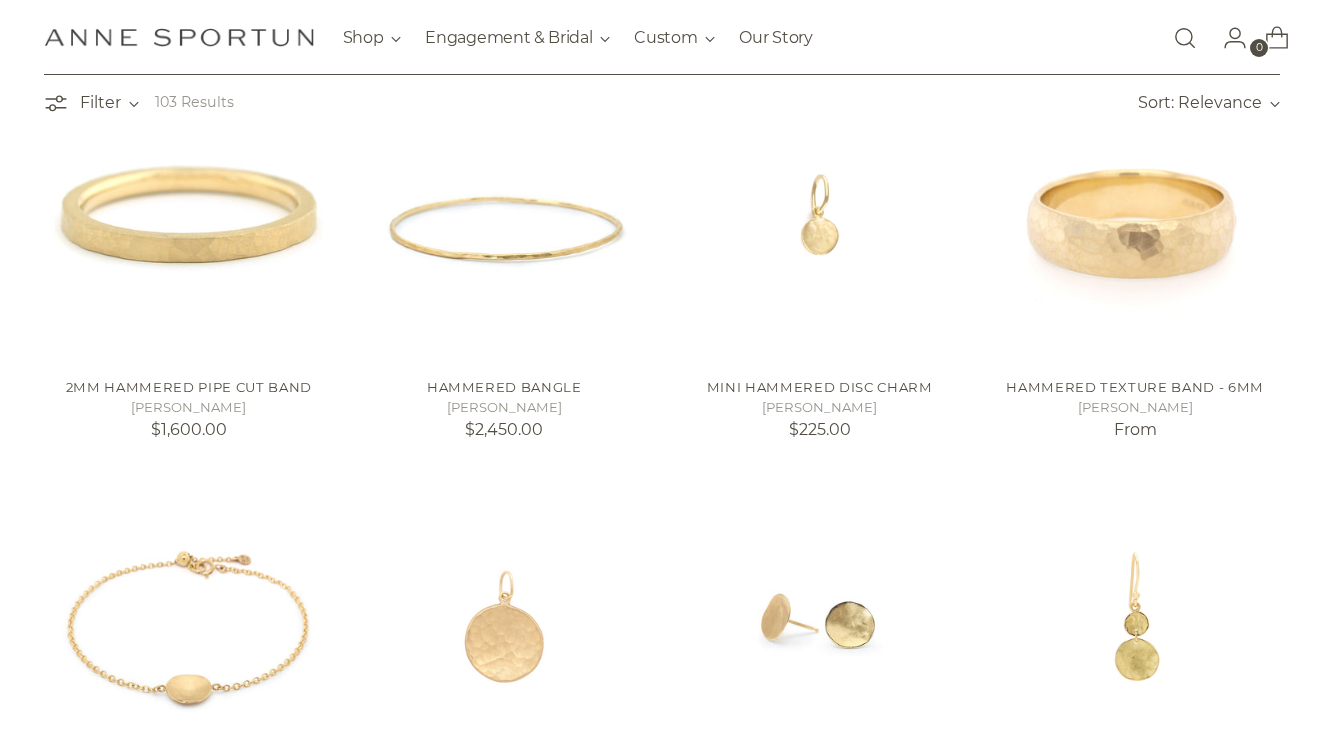 scroll, scrollTop: 383, scrollLeft: 0, axis: vertical 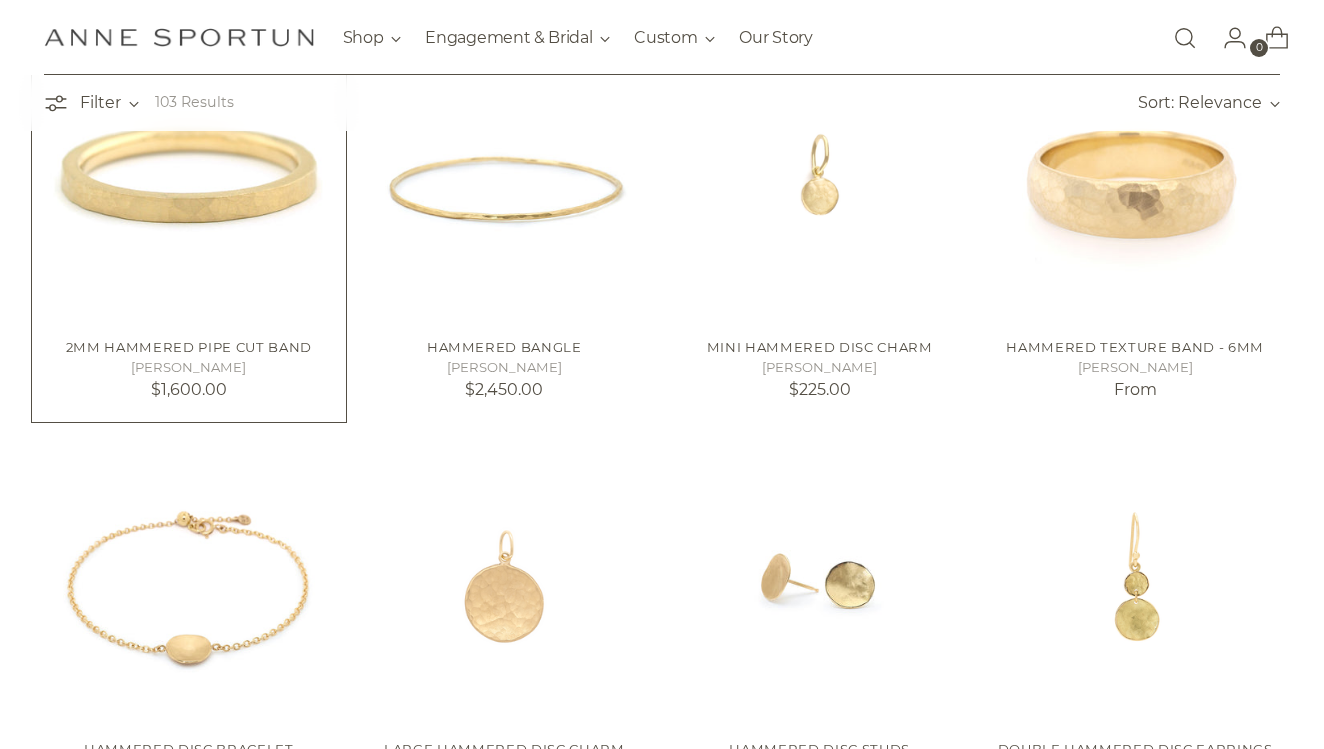 click at bounding box center [0, 0] 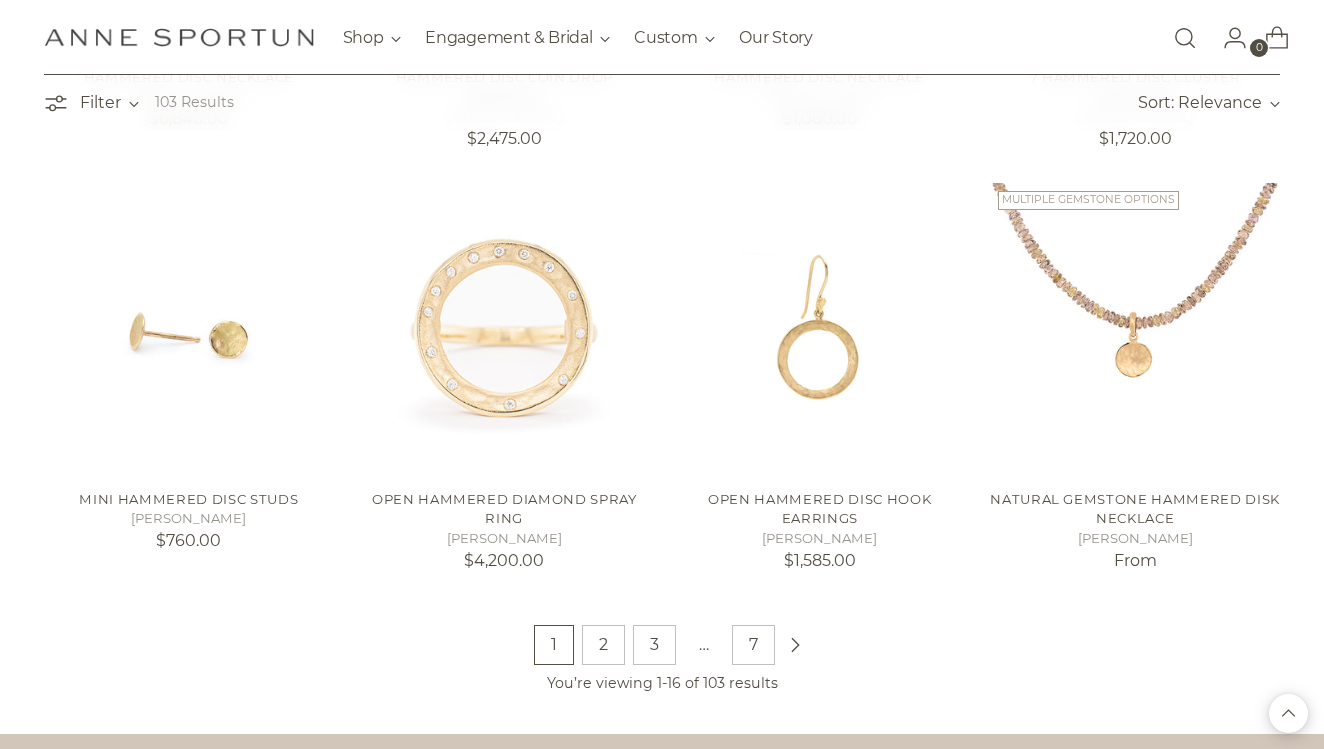 scroll, scrollTop: 1812, scrollLeft: 0, axis: vertical 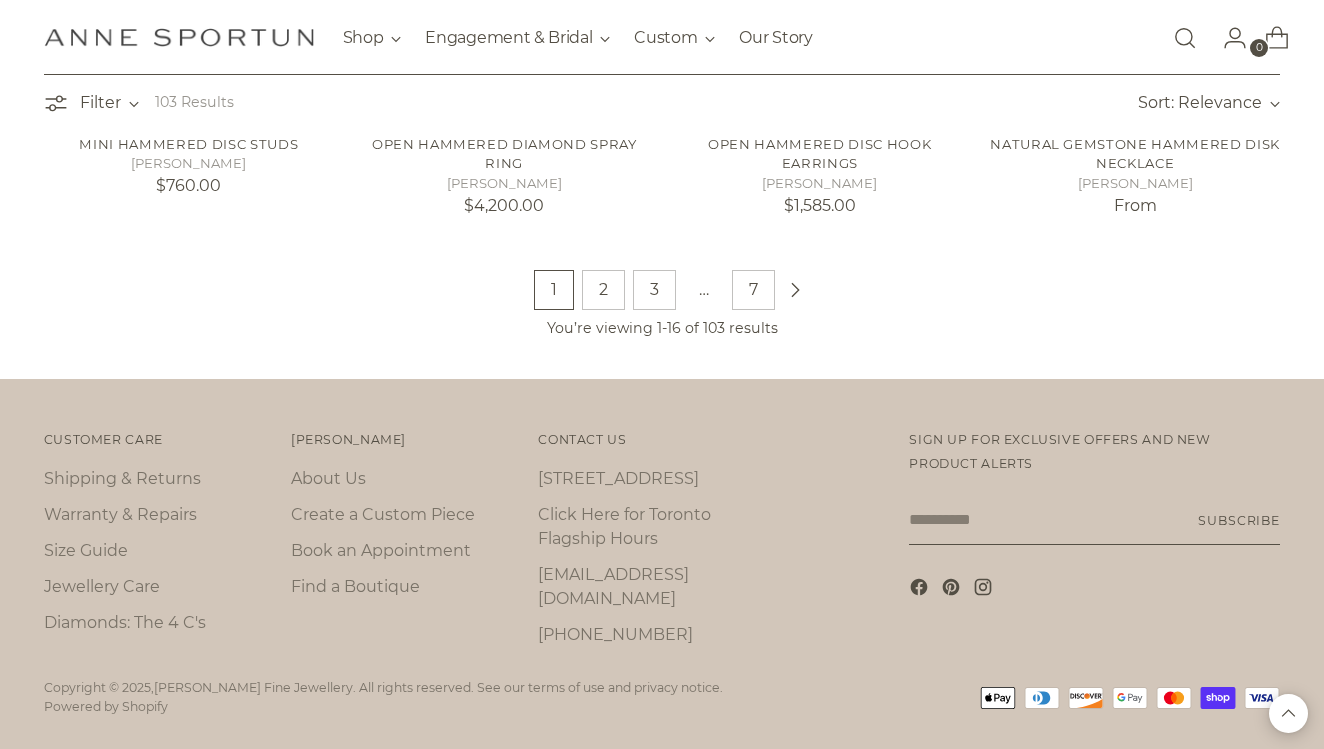 click on "2" at bounding box center [603, 290] 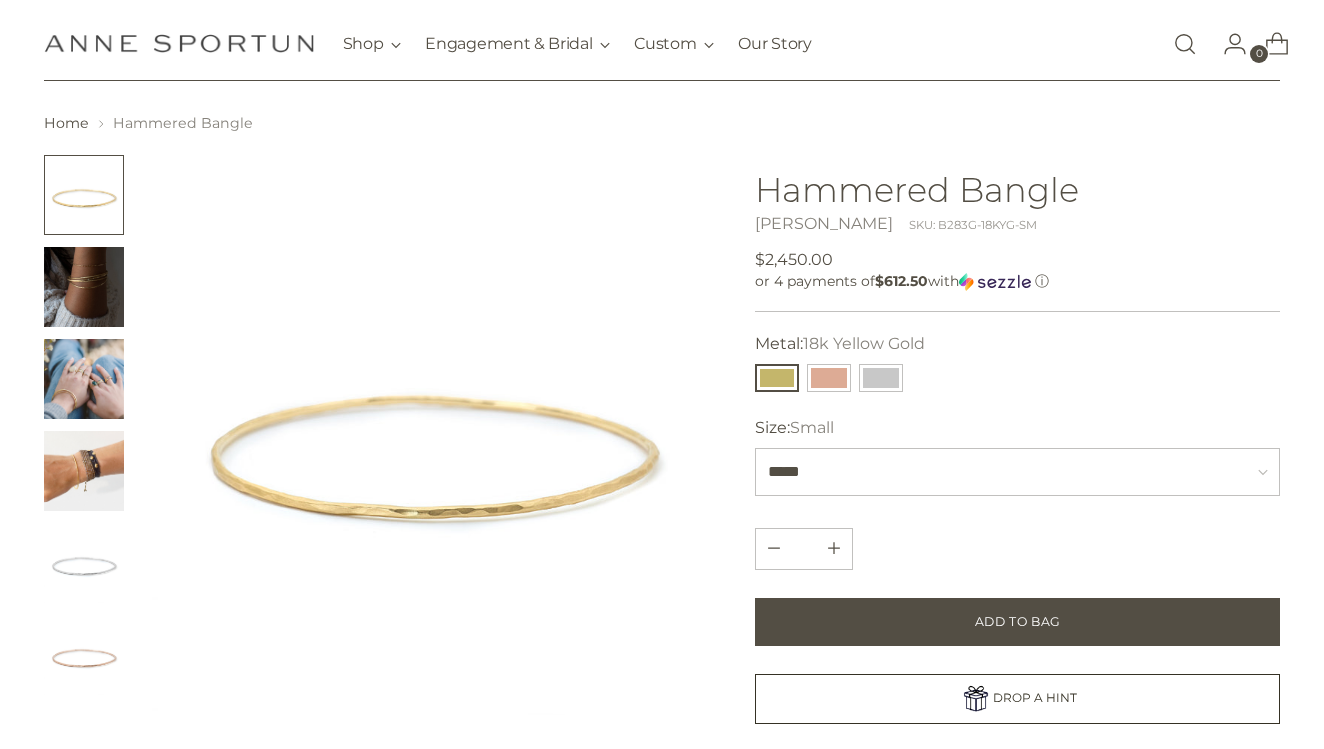 scroll, scrollTop: 40, scrollLeft: 0, axis: vertical 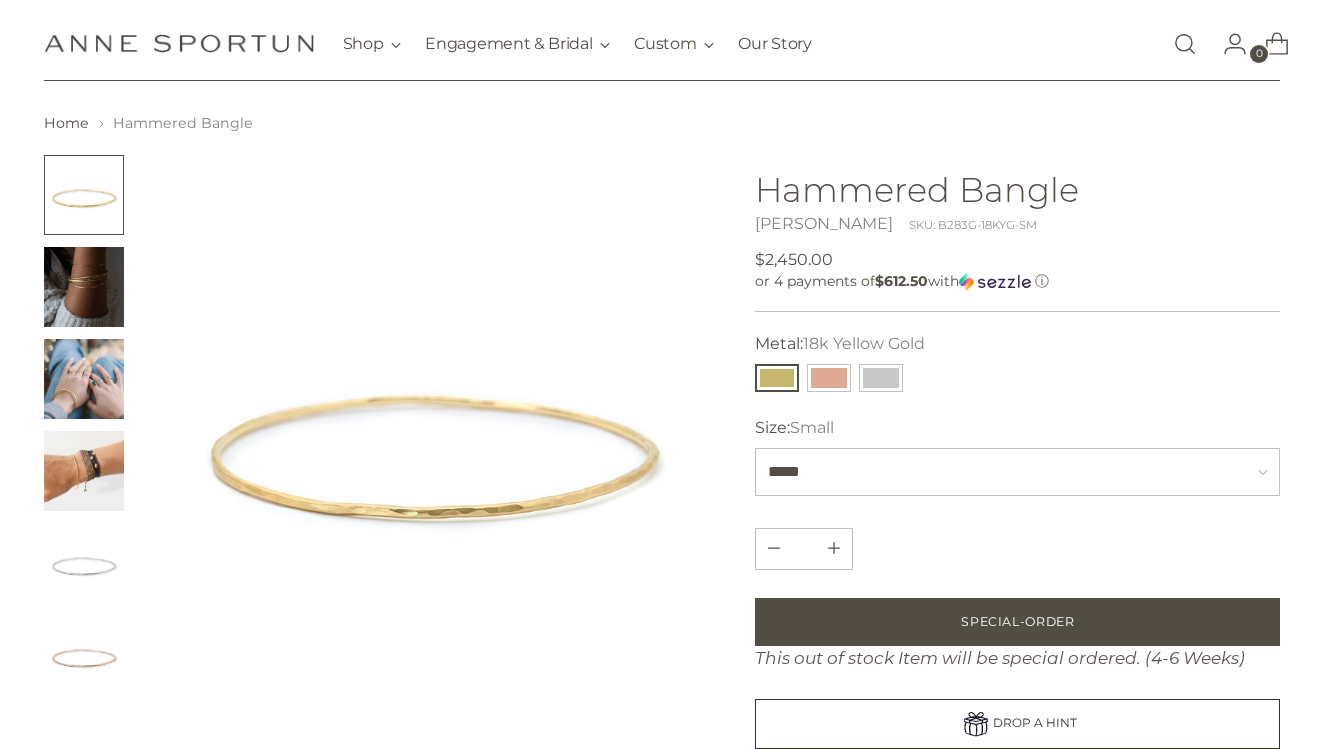 click at bounding box center (84, 471) 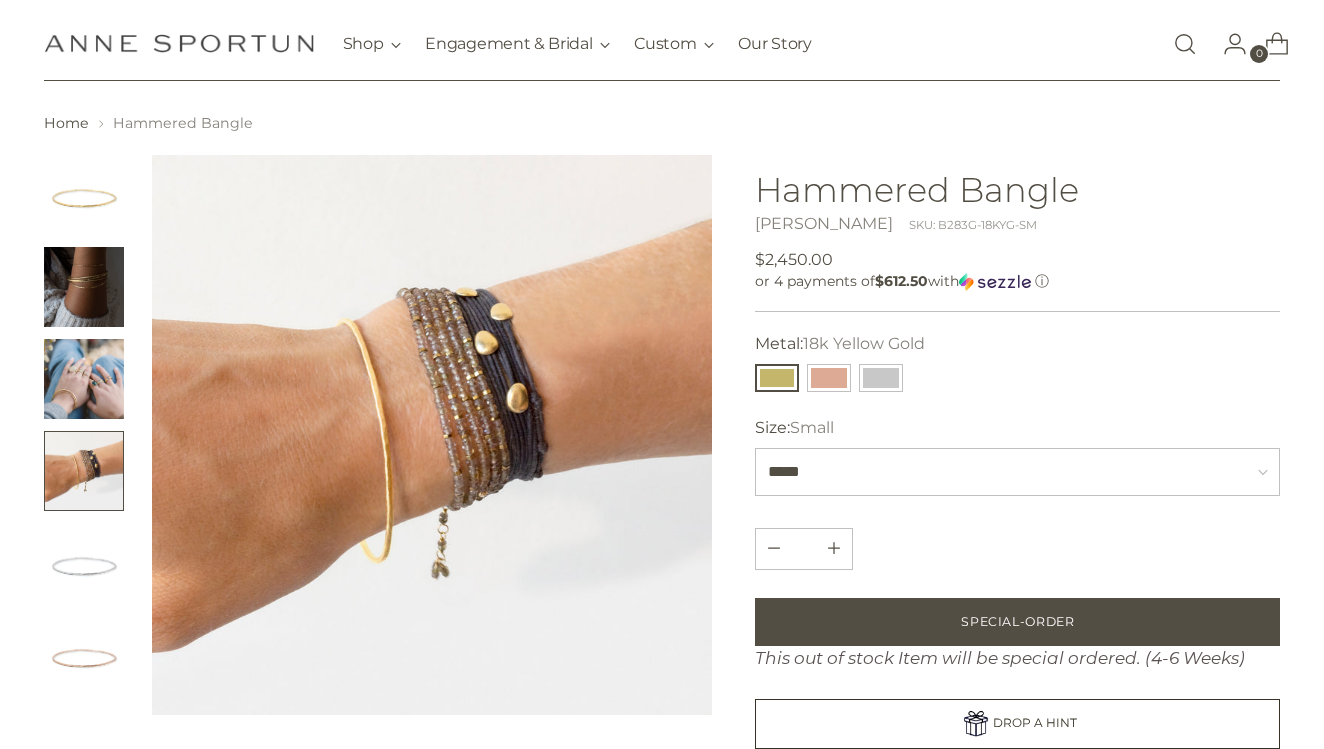 click at bounding box center (432, 435) 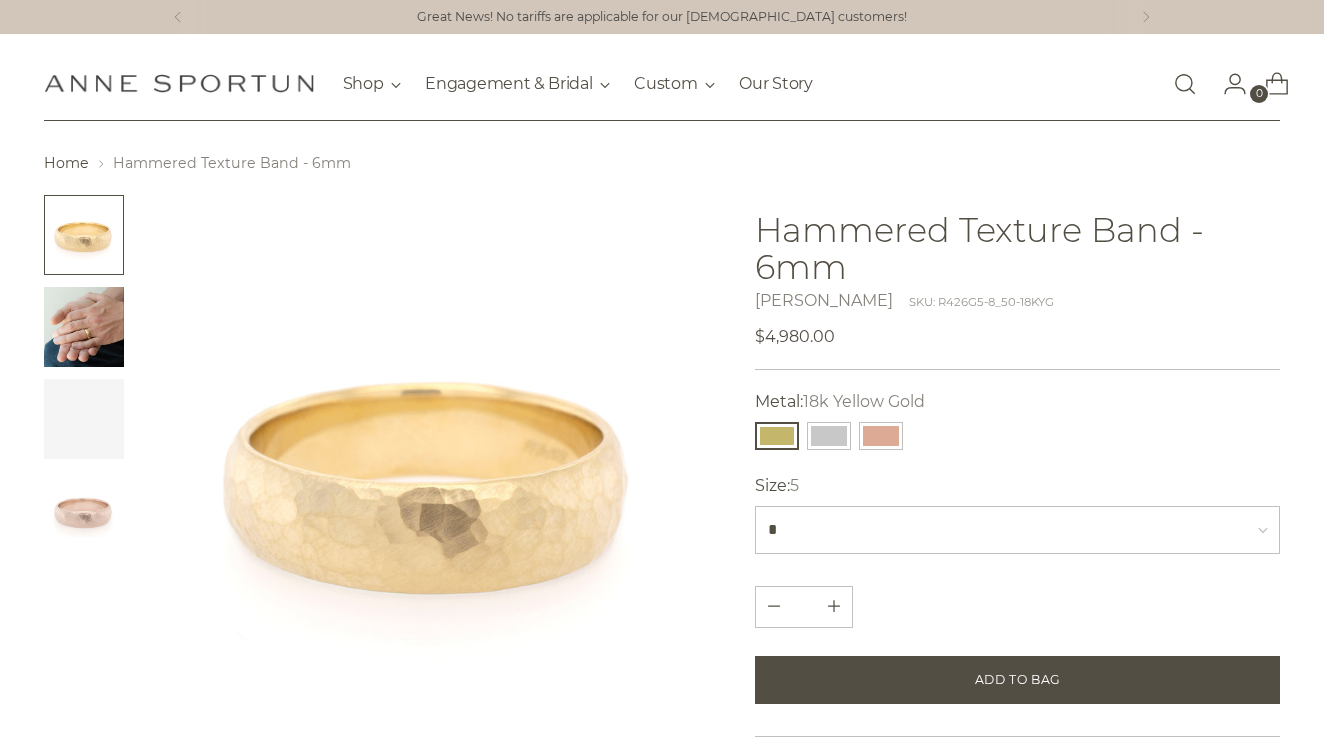 scroll, scrollTop: 40, scrollLeft: 0, axis: vertical 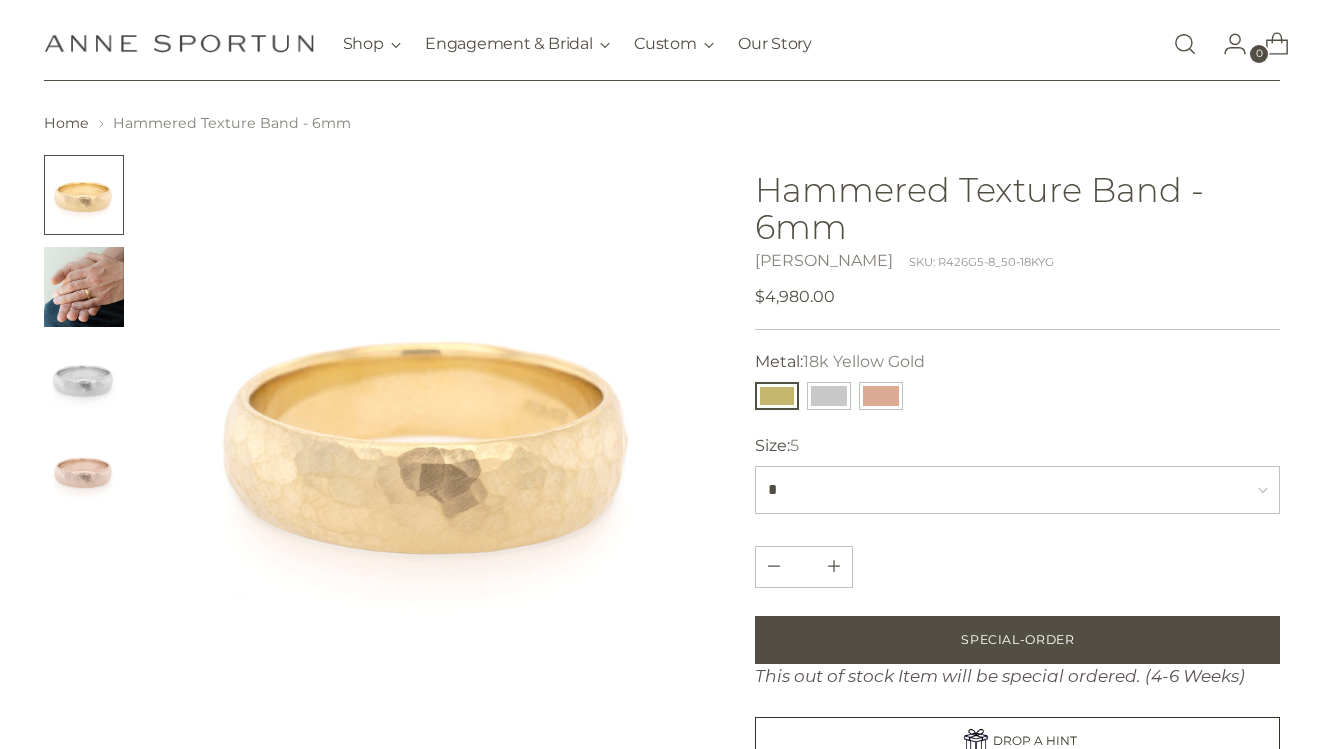 click at bounding box center (84, 287) 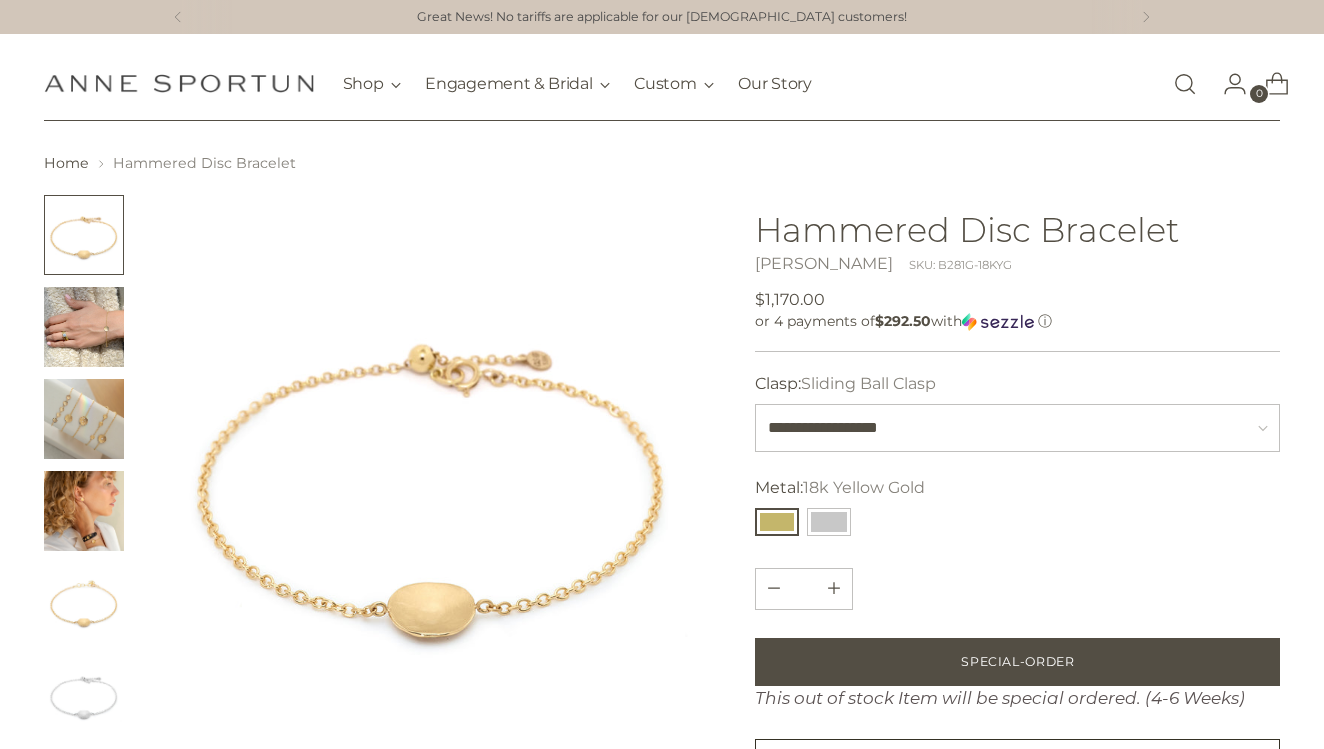 scroll, scrollTop: 40, scrollLeft: 0, axis: vertical 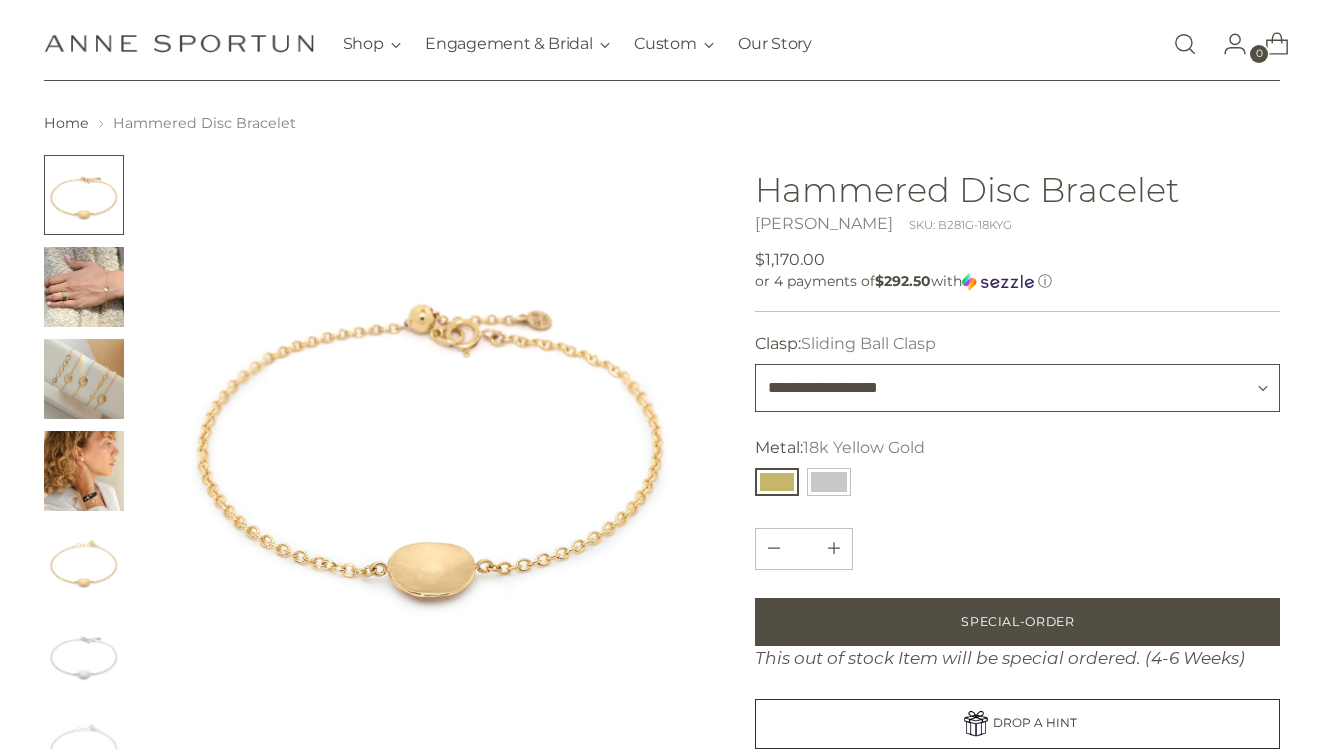 select on "**********" 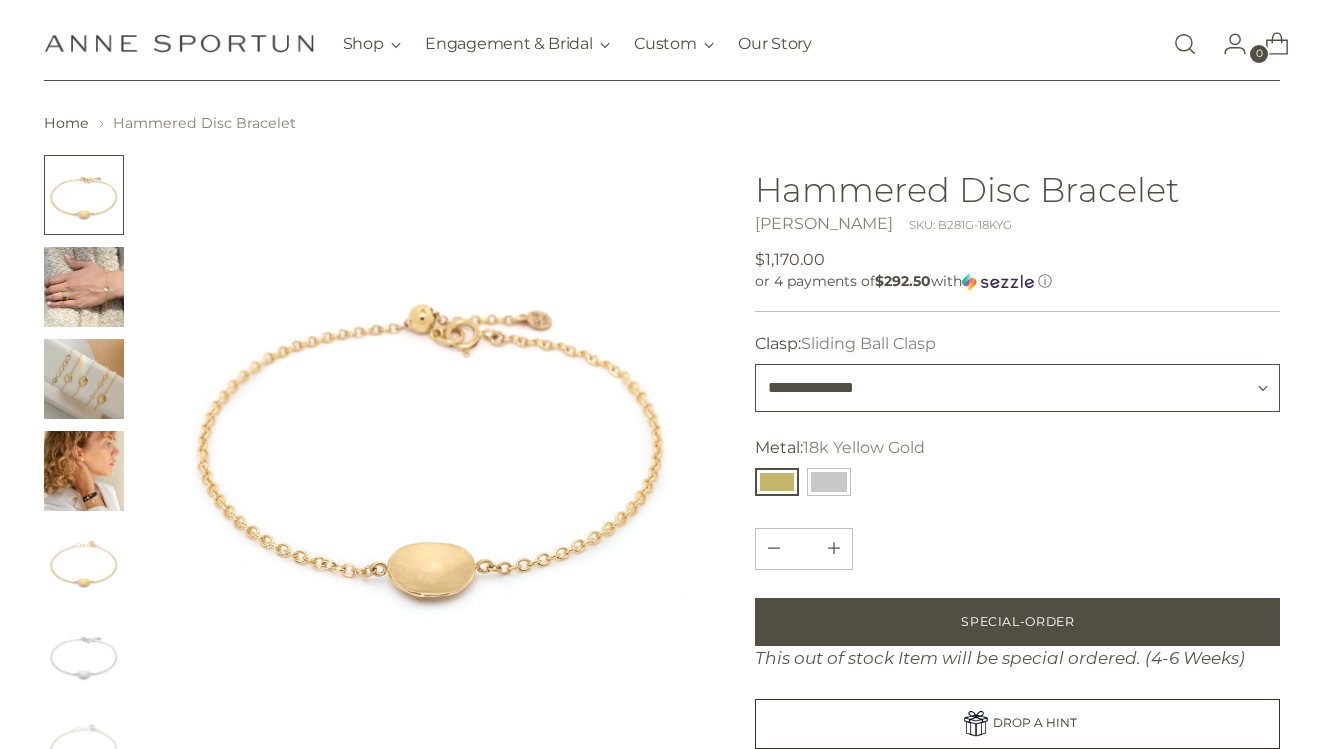 type 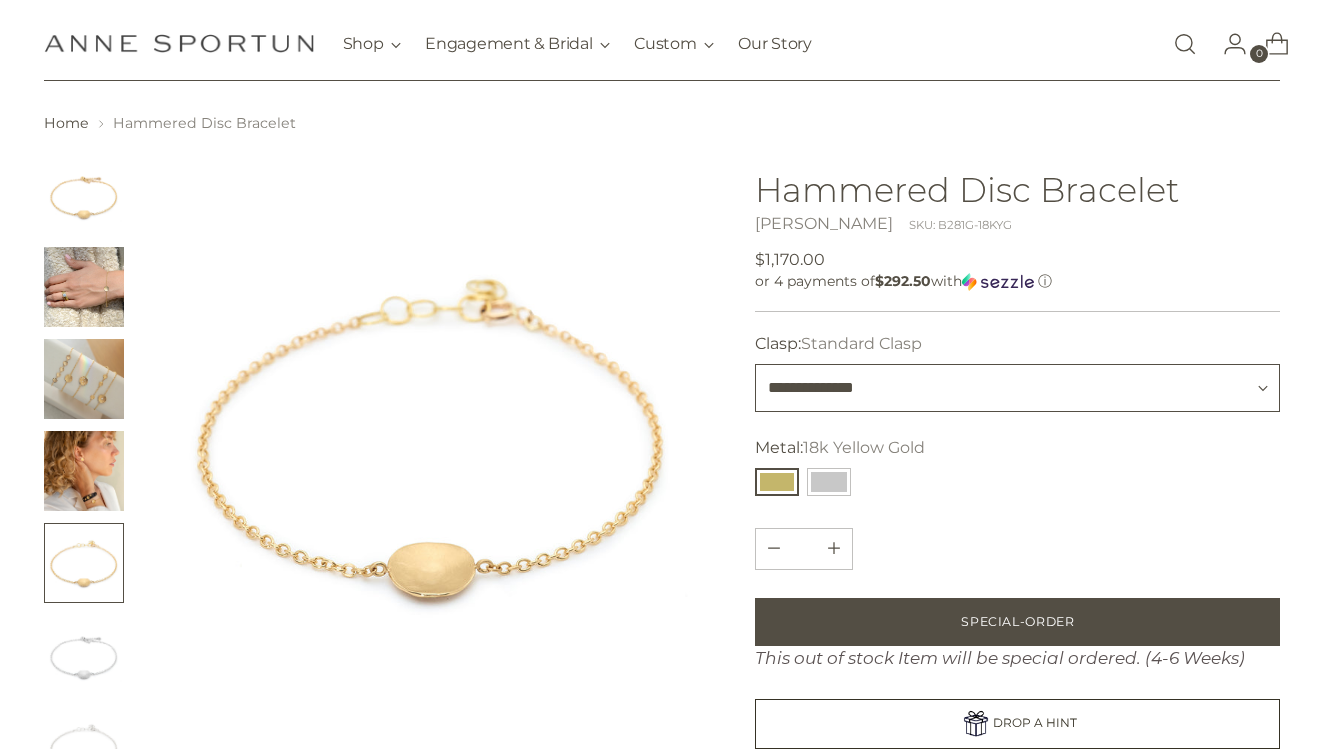 select on "**********" 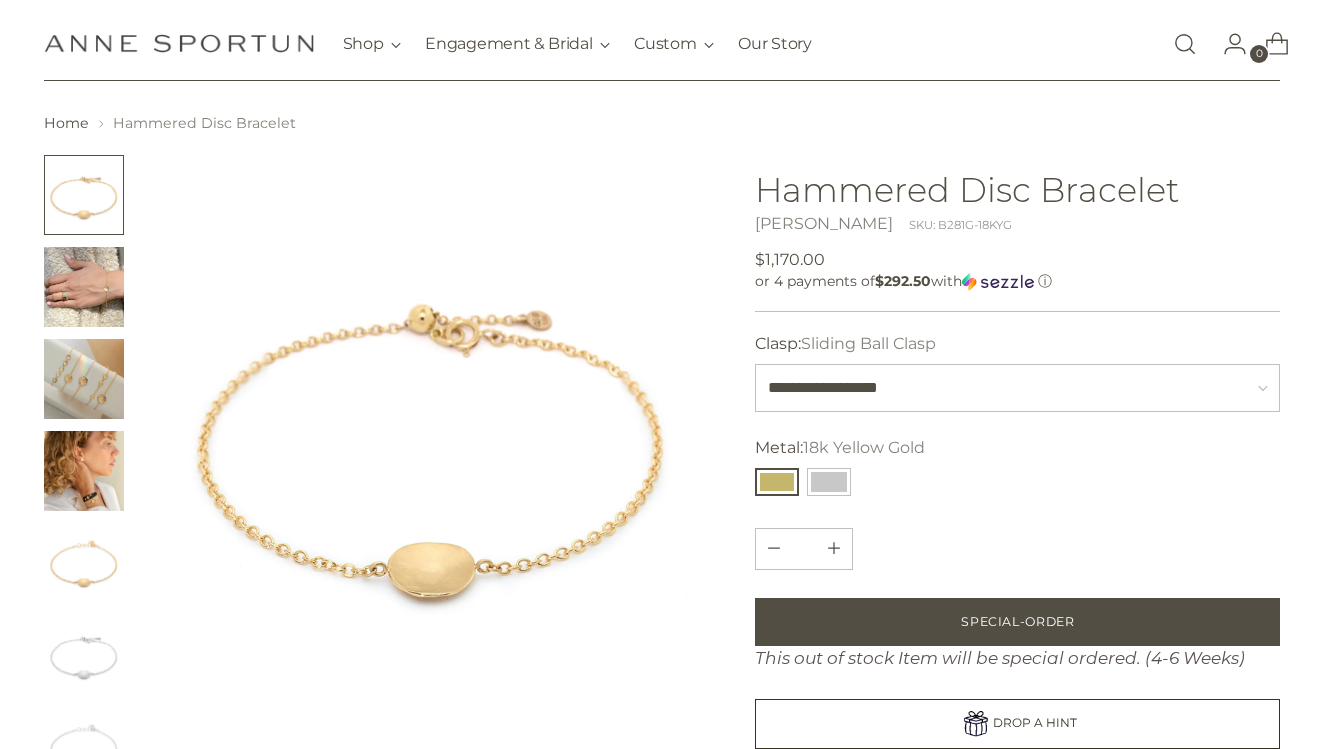click at bounding box center [84, 471] 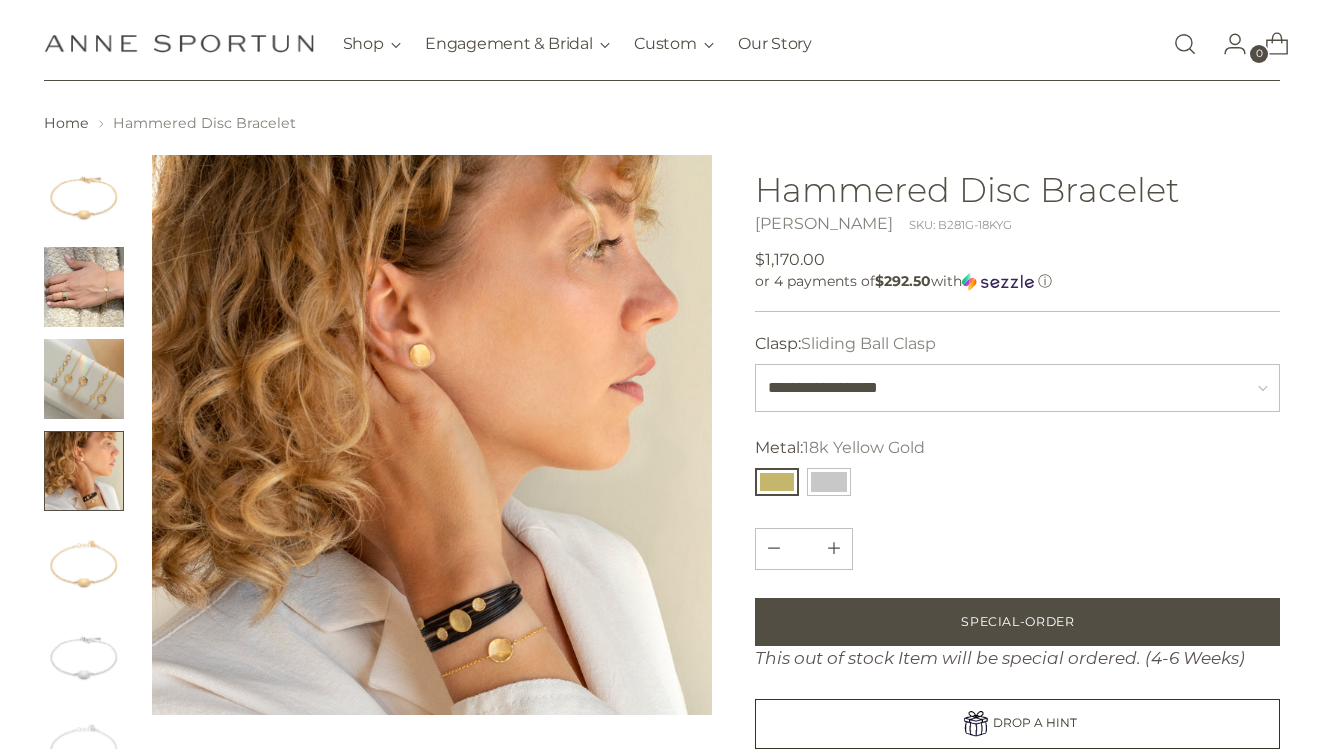 click at bounding box center [432, 435] 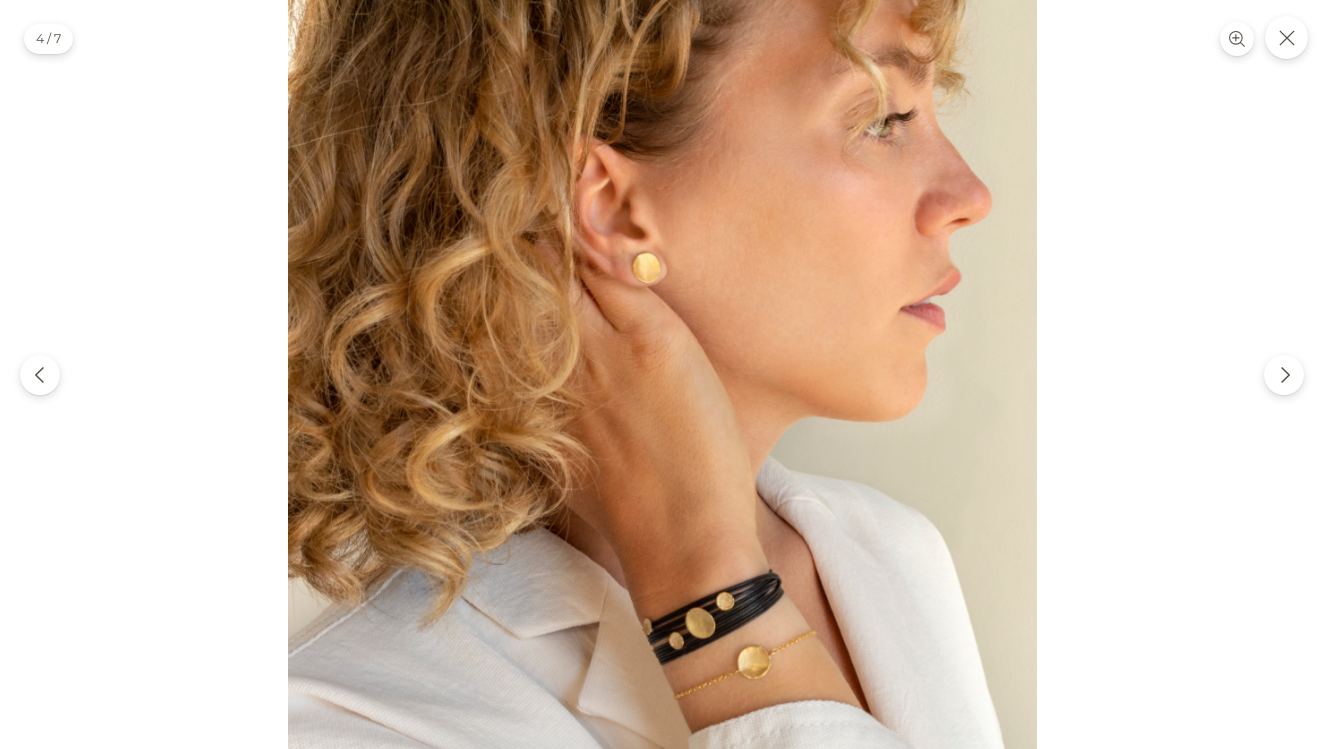 click at bounding box center (662, 374) 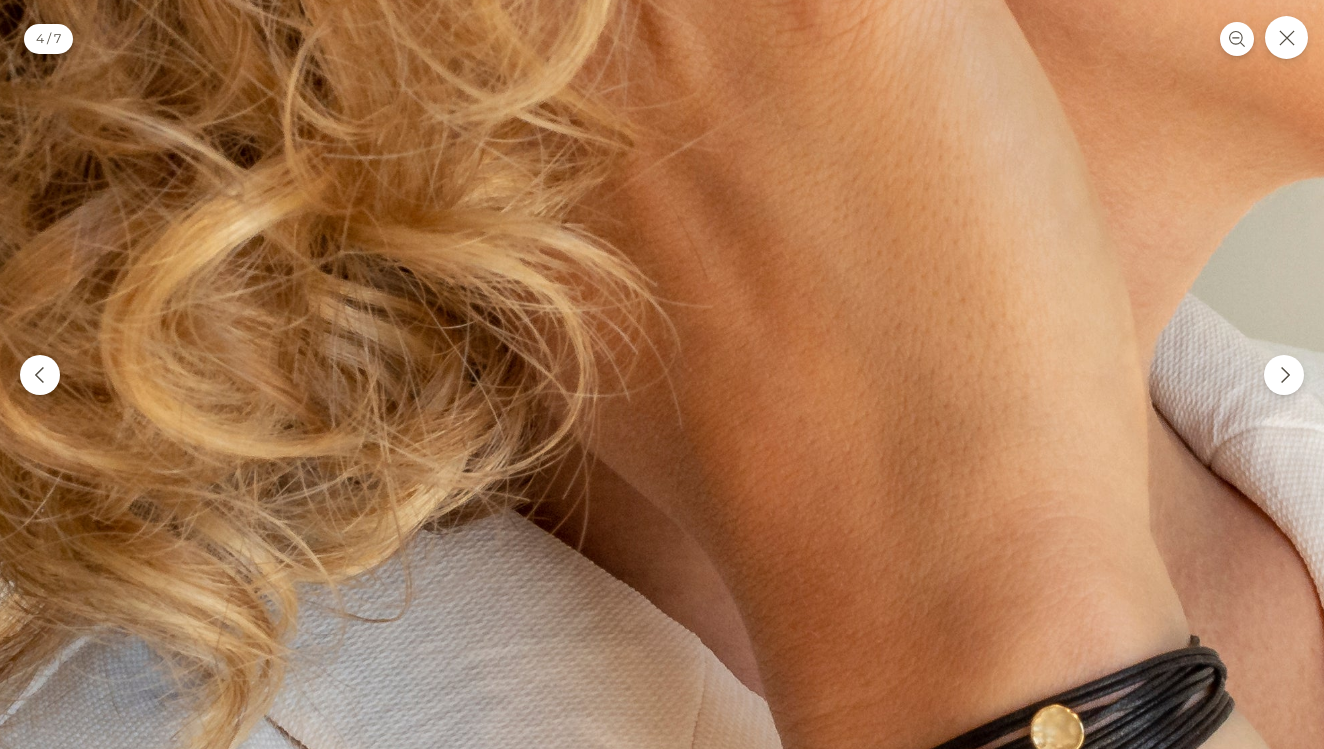 click at bounding box center (869, 51) 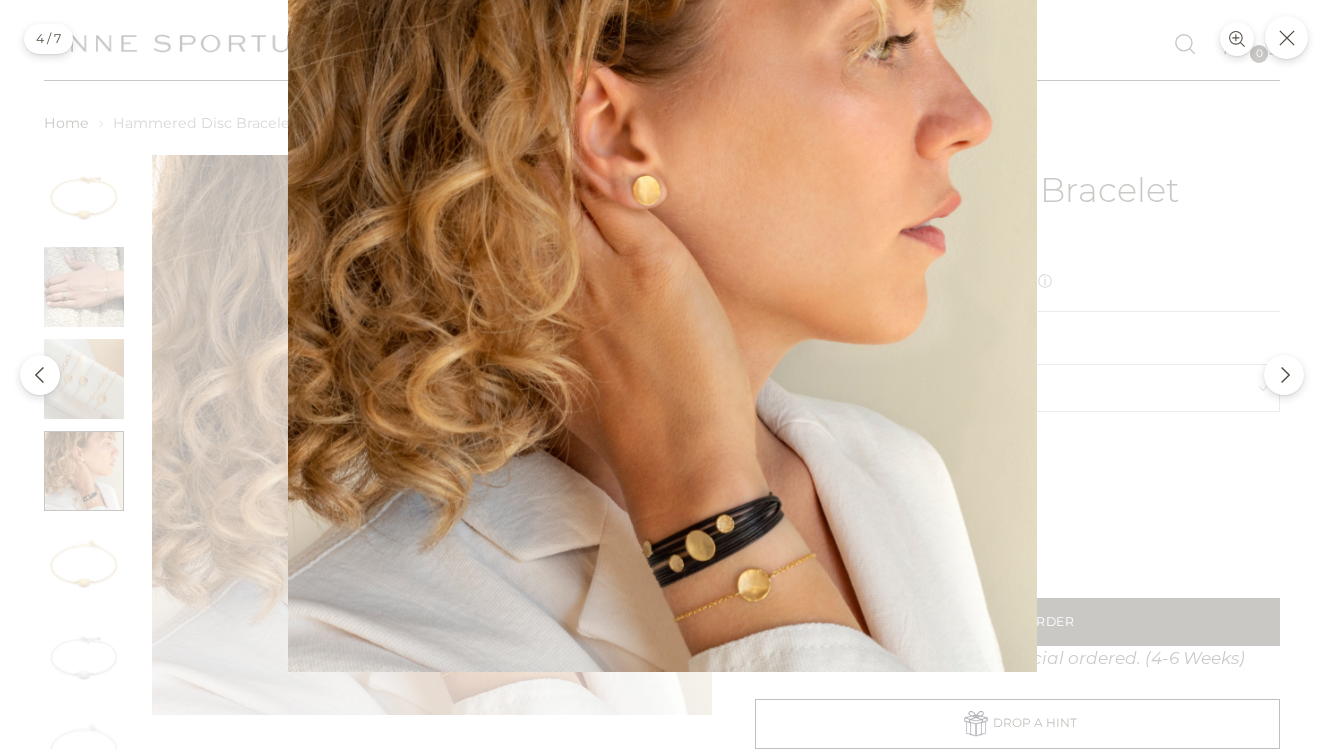 click at bounding box center (662, 297) 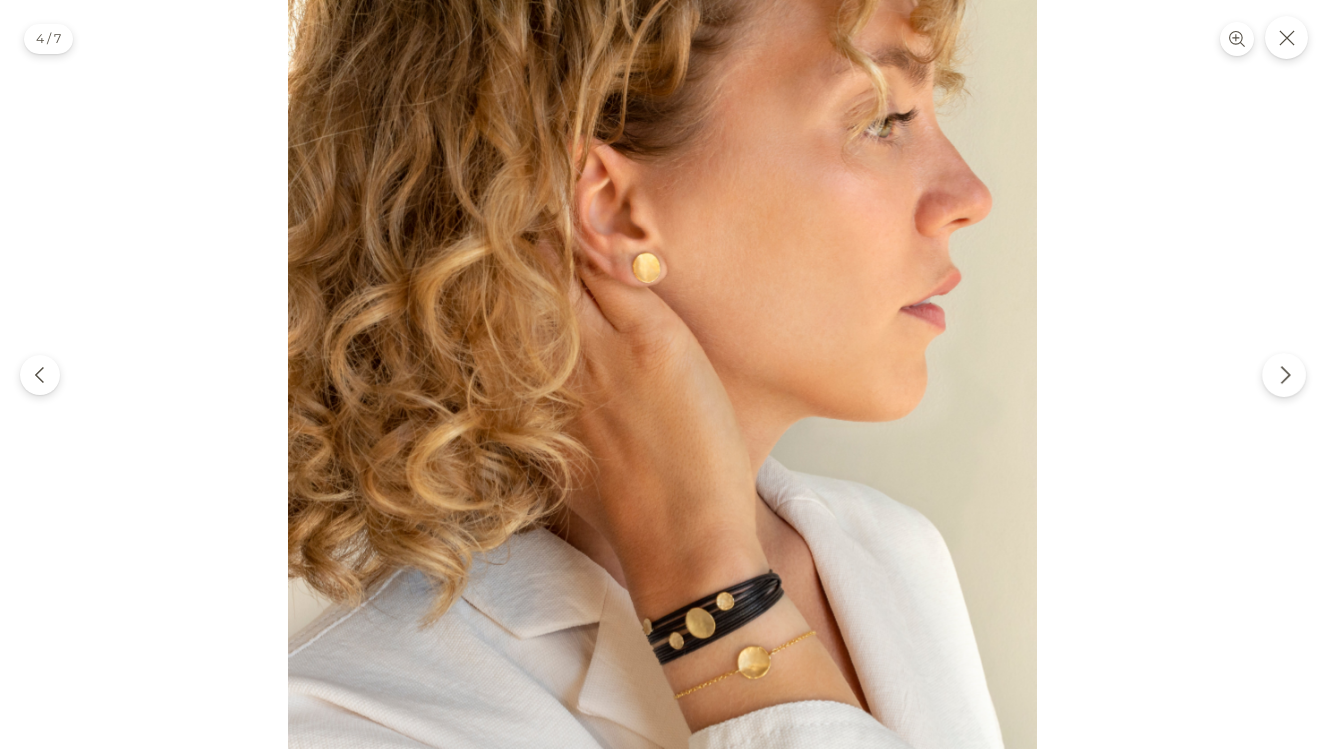 click at bounding box center (1284, 375) 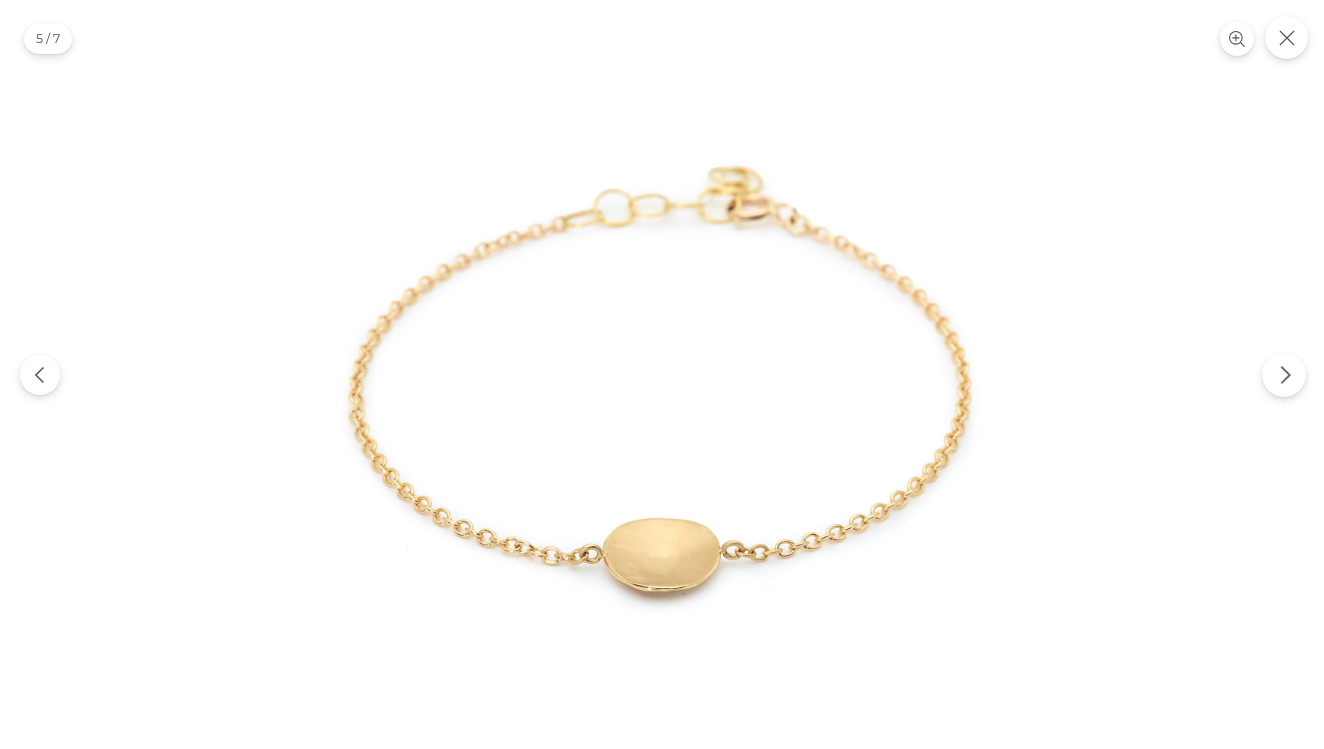 click at bounding box center (1284, 375) 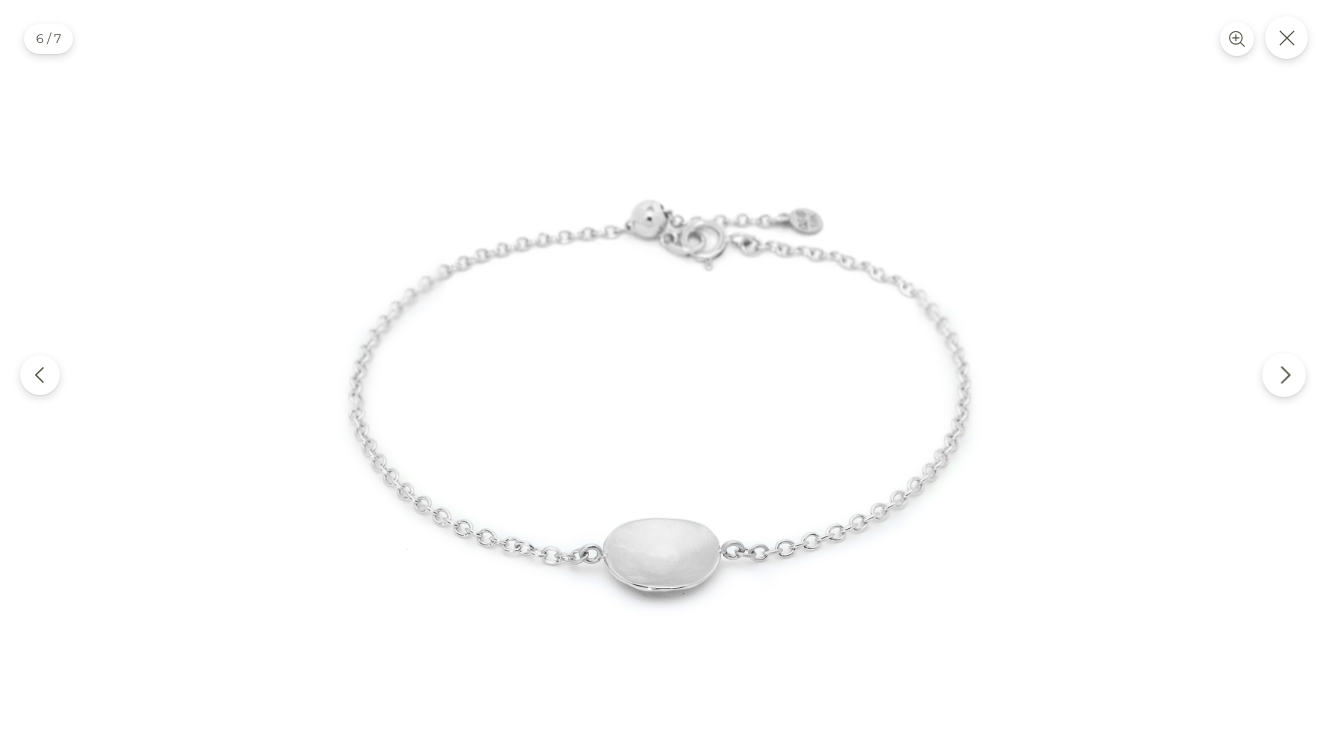 click at bounding box center (1284, 375) 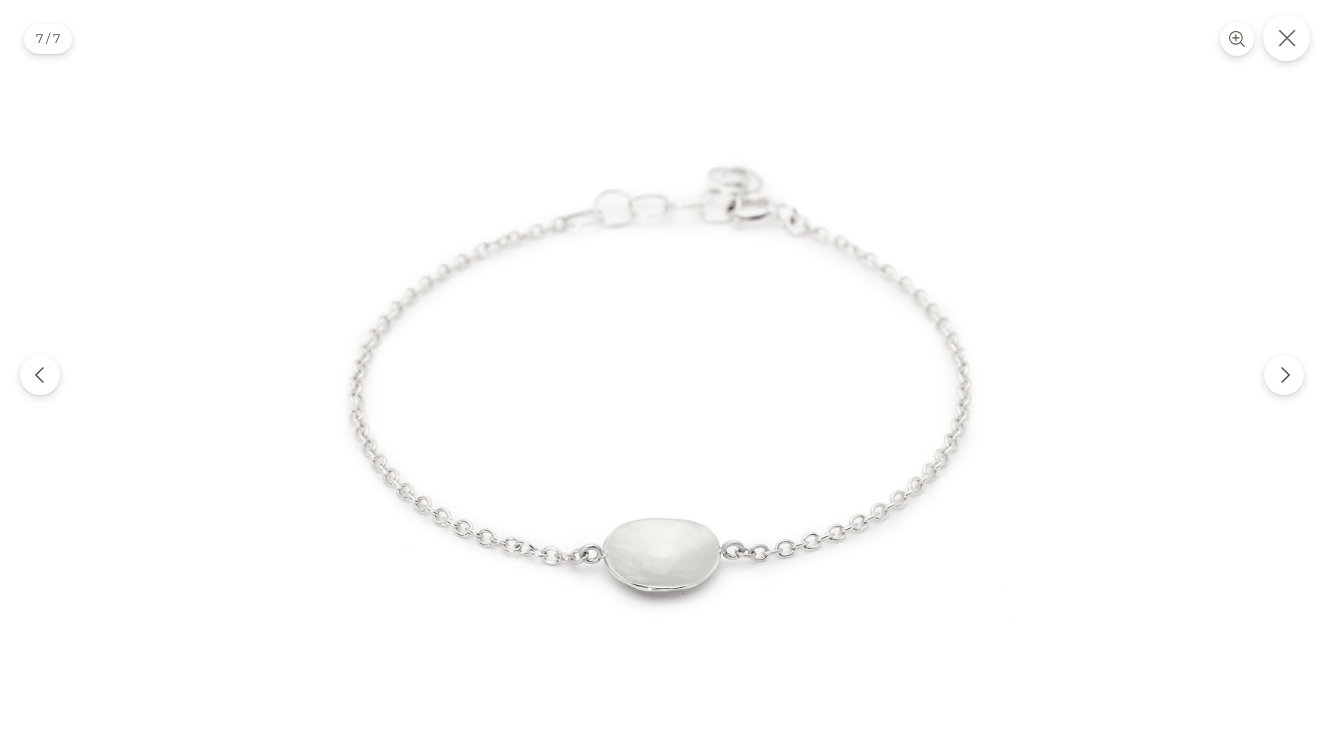 click 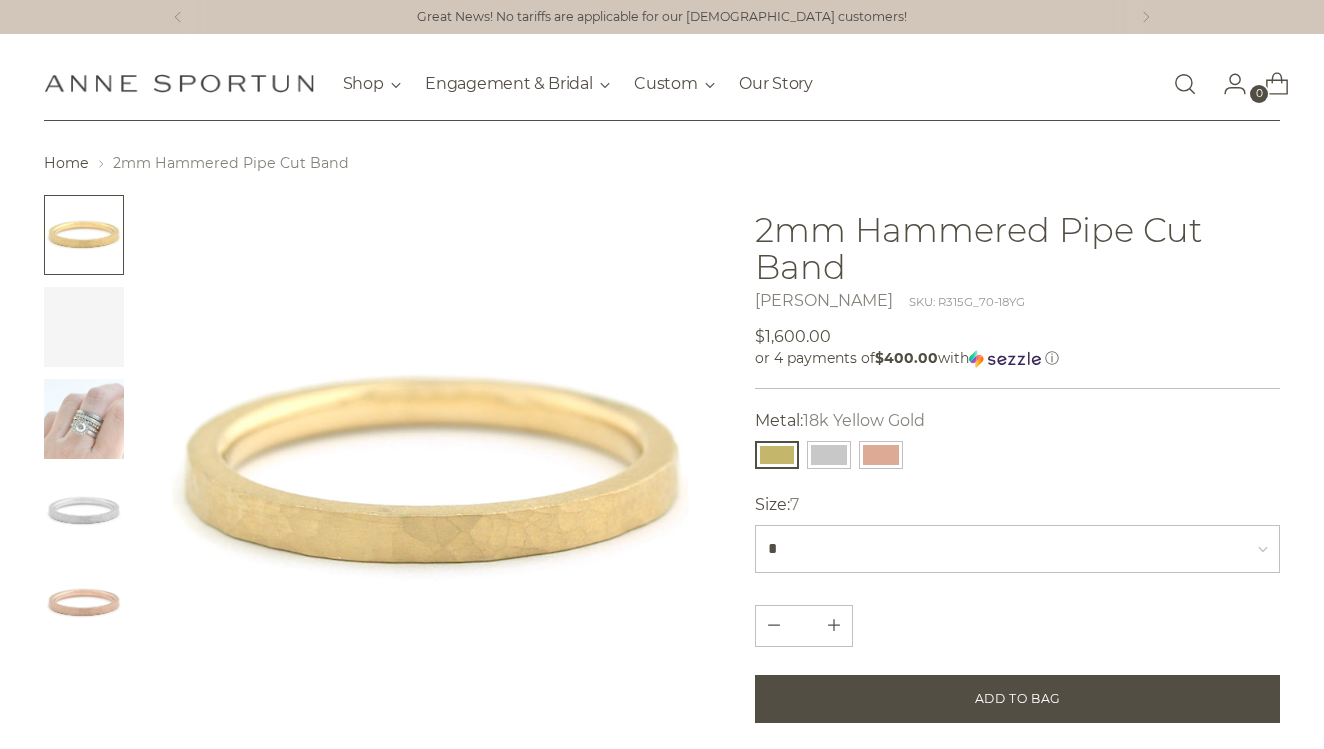 scroll, scrollTop: 0, scrollLeft: 0, axis: both 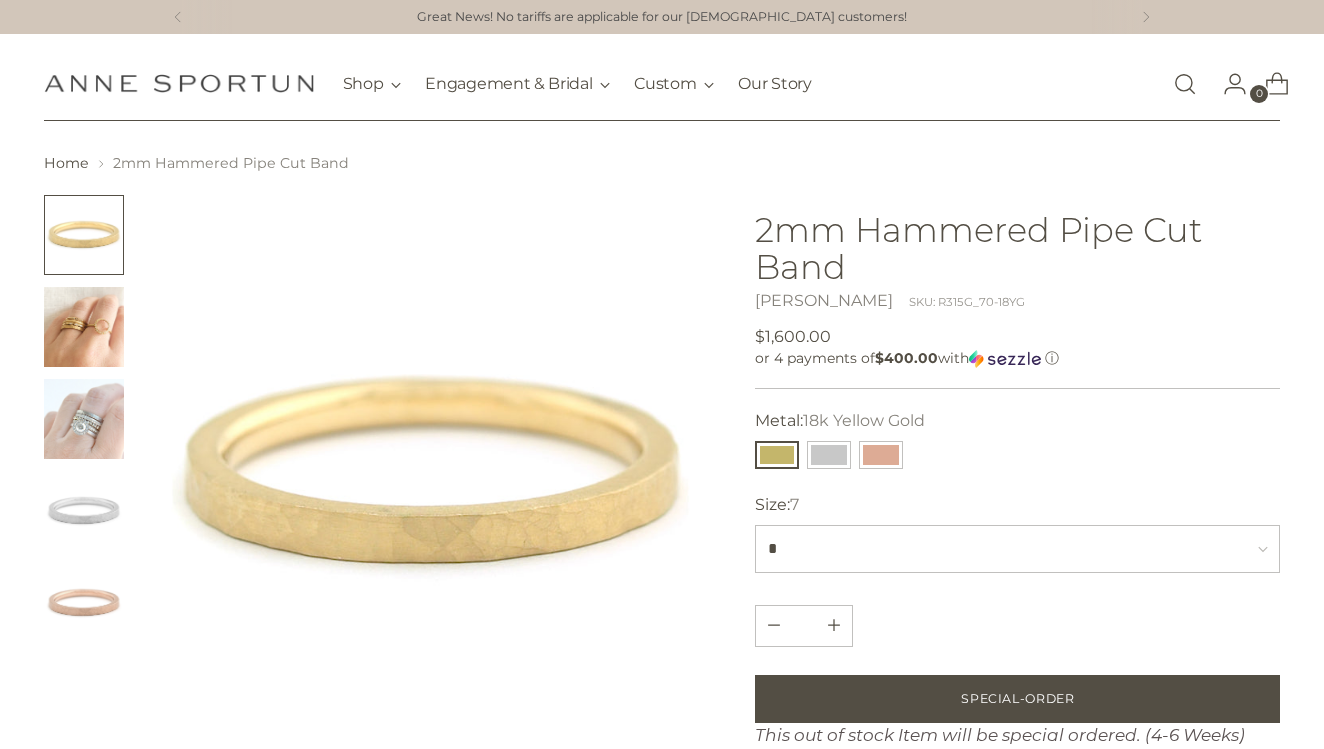 click at bounding box center [432, 475] 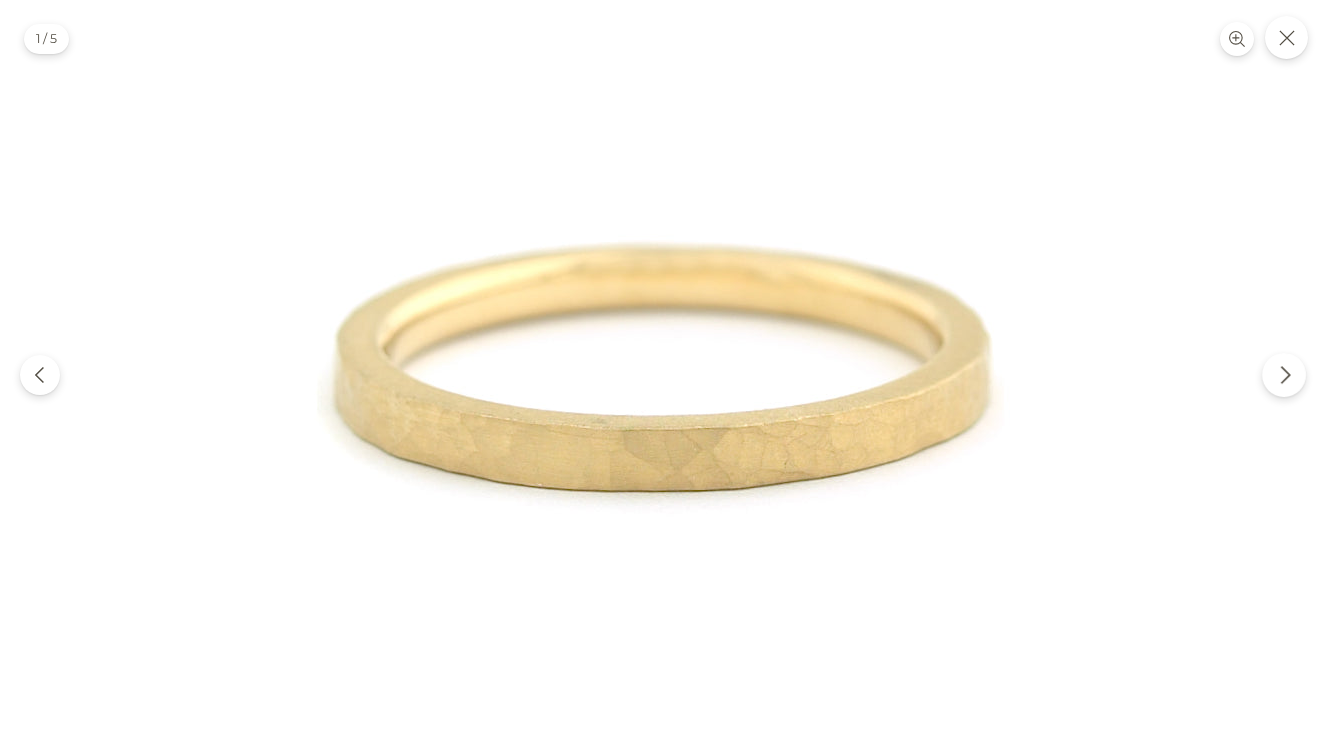 click 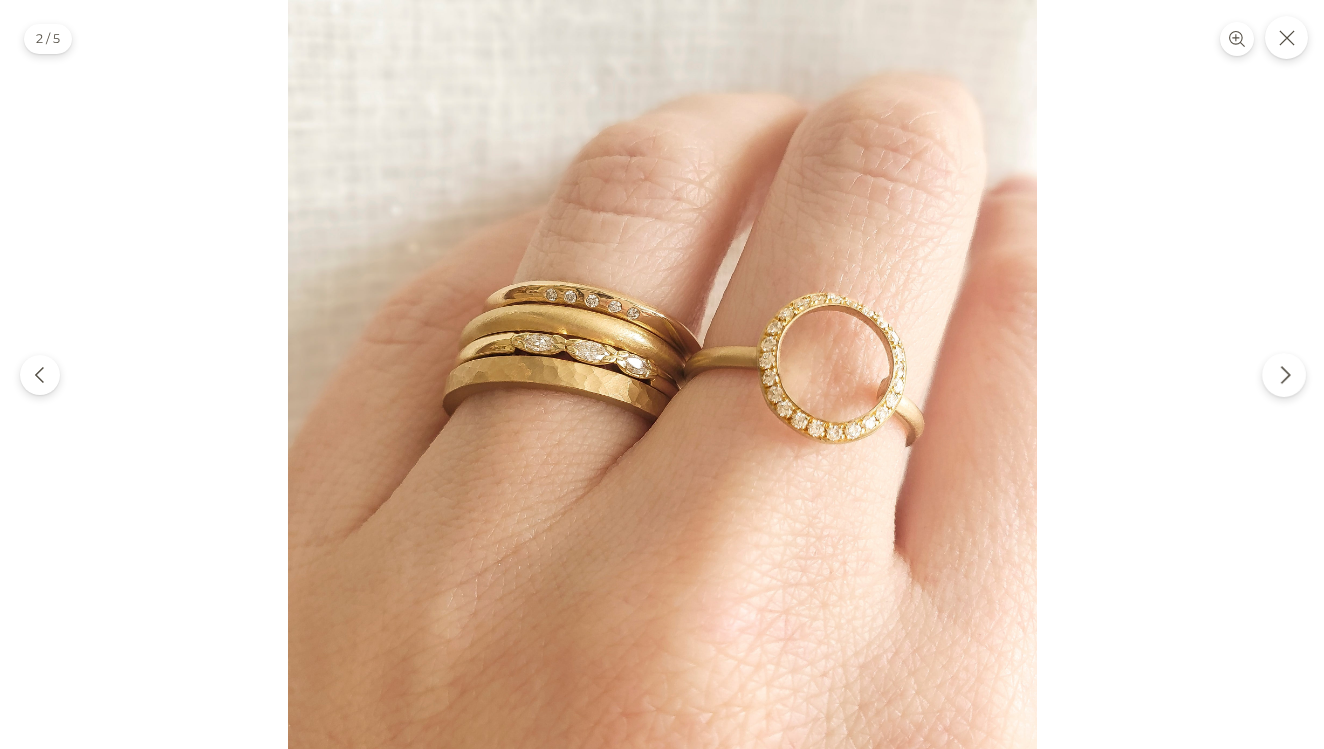 click 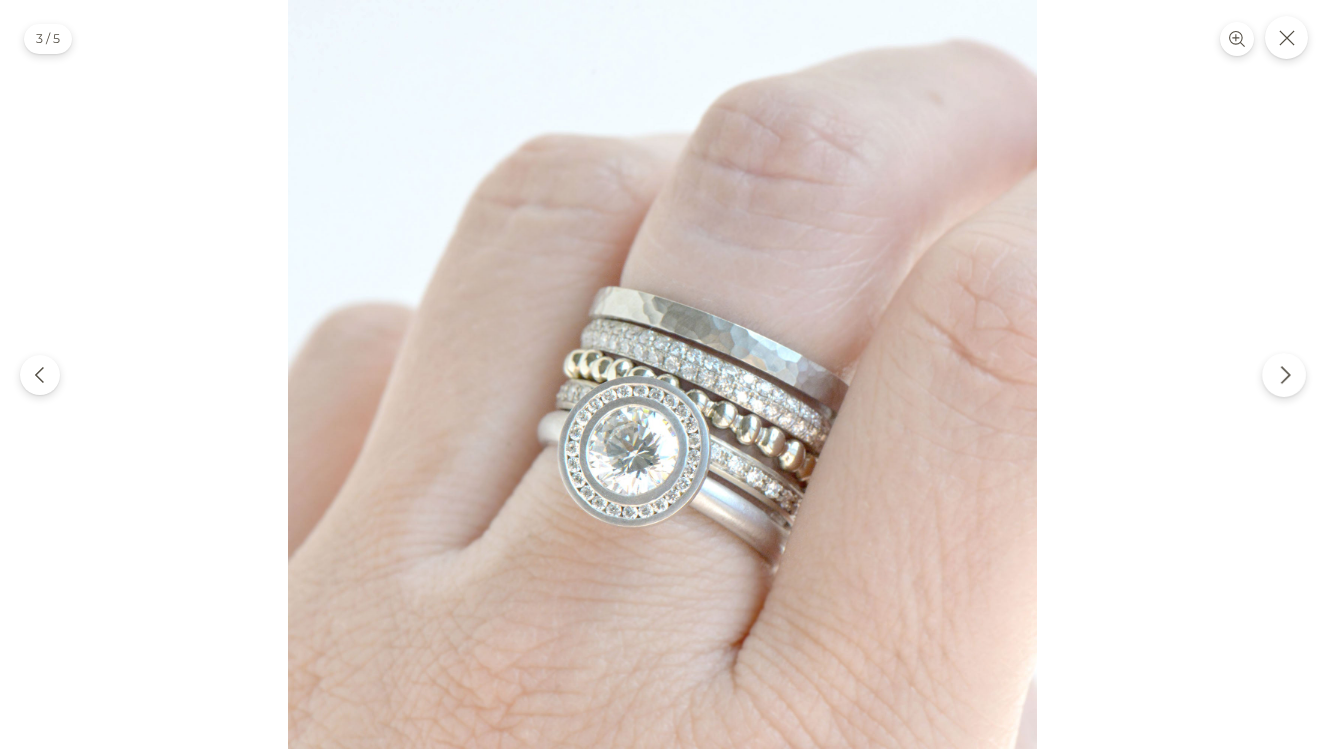 click 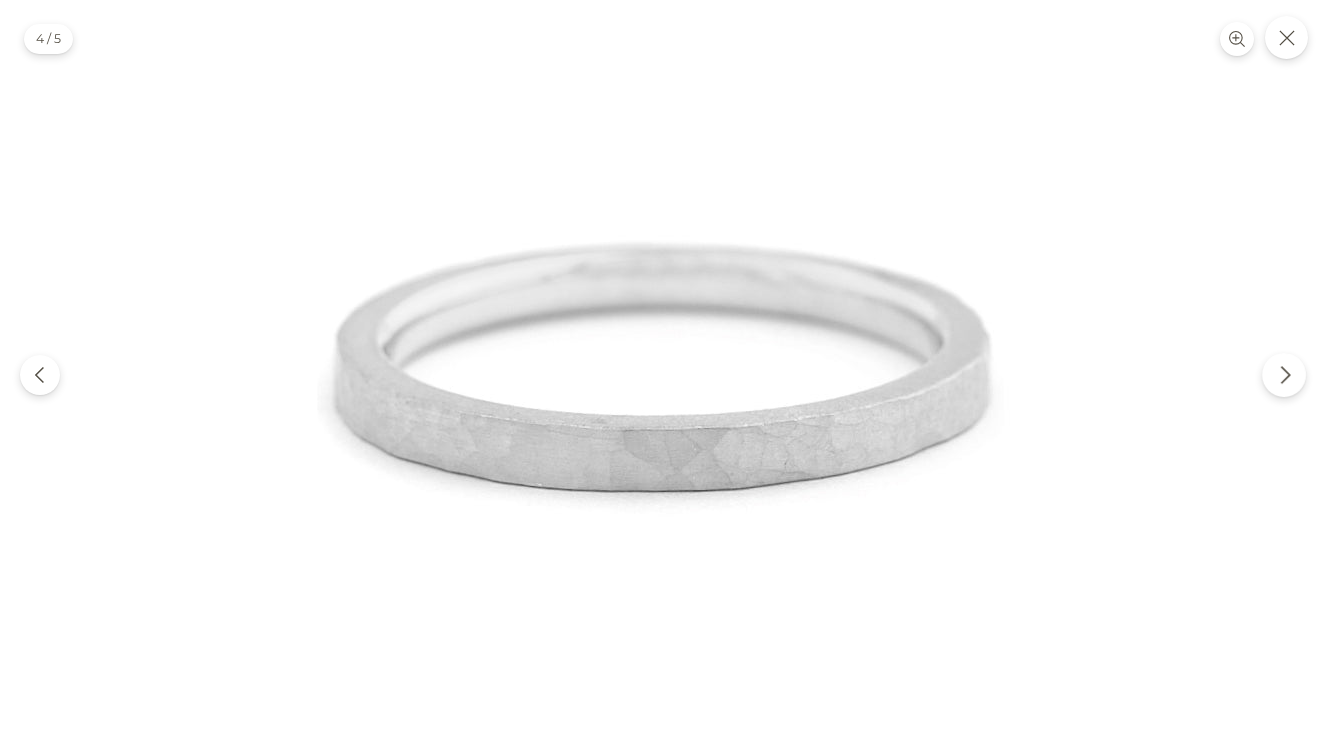 click 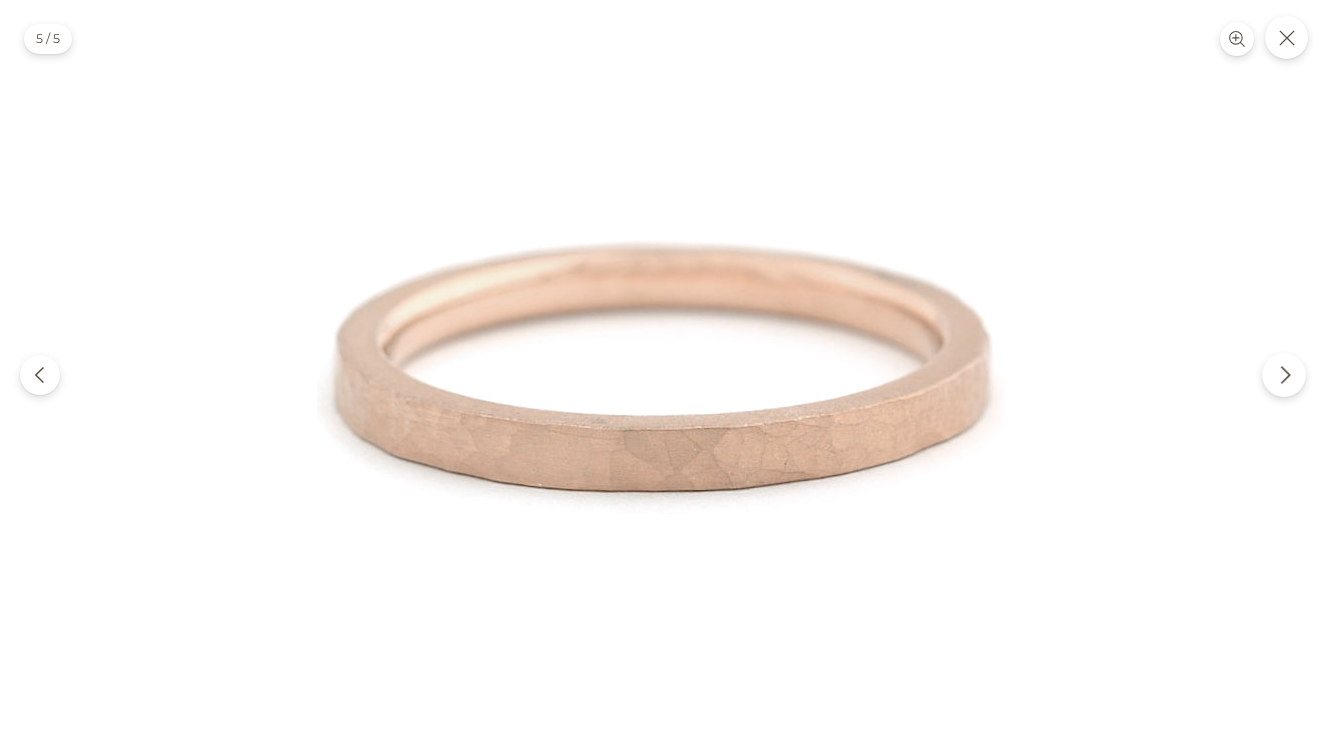 click 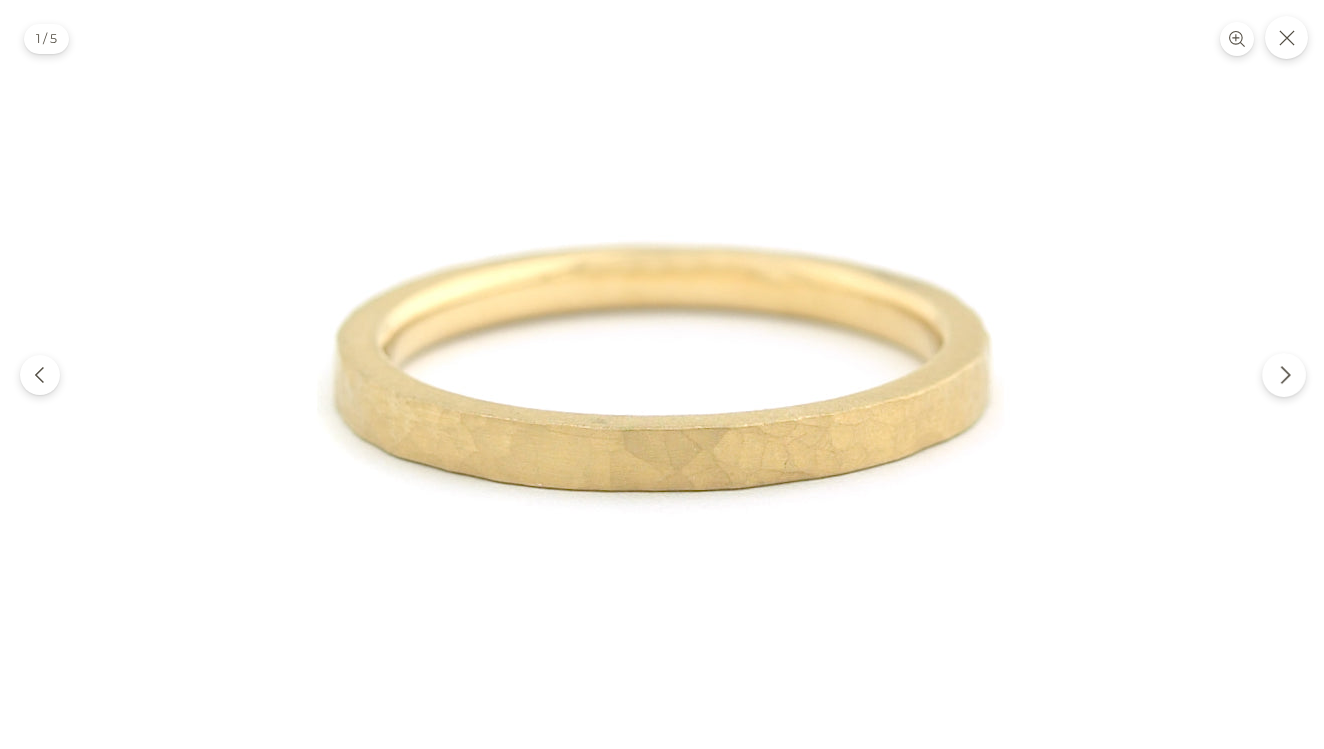 click 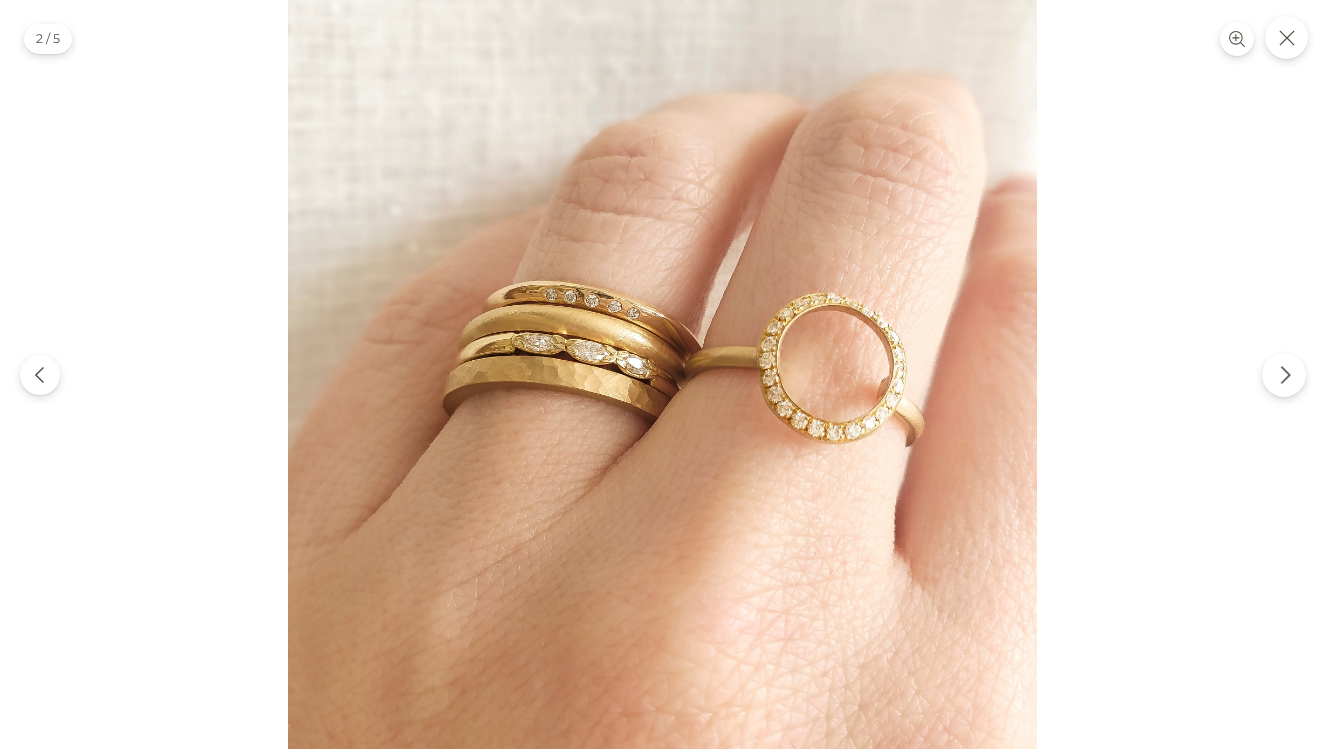 click 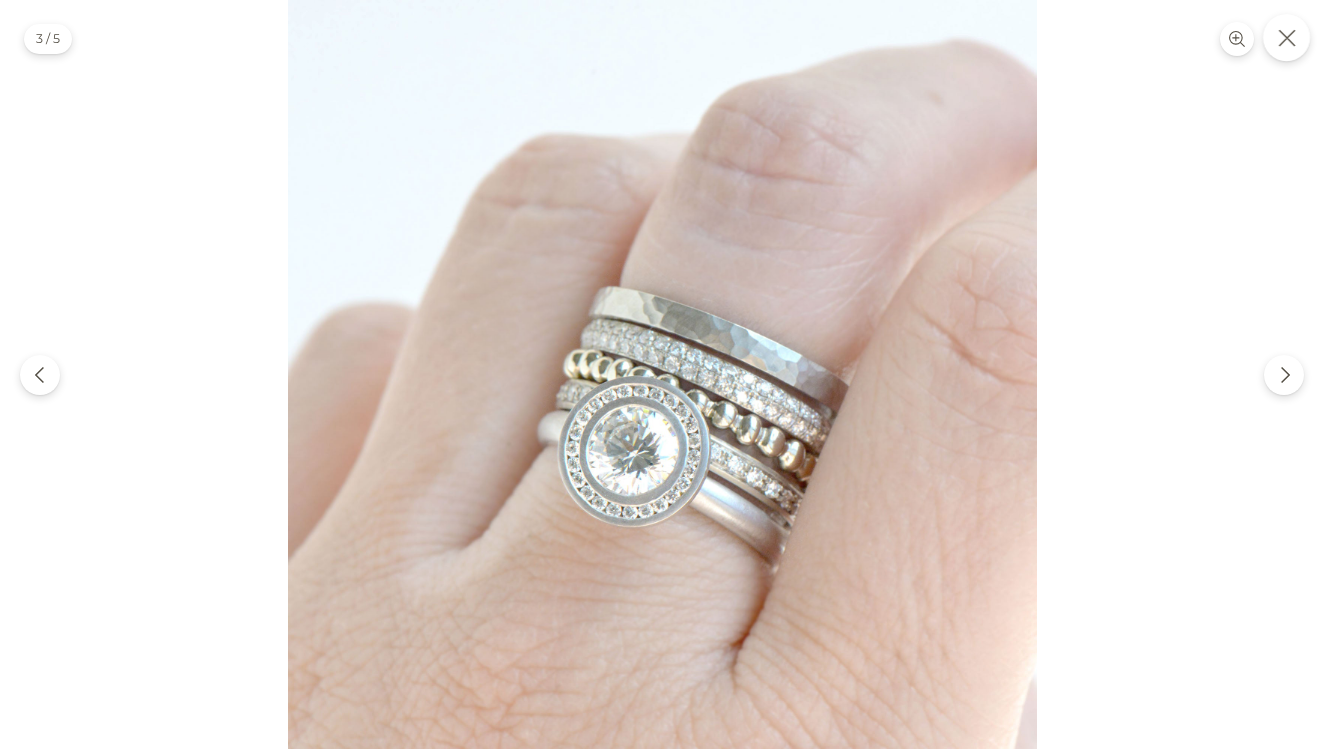 click 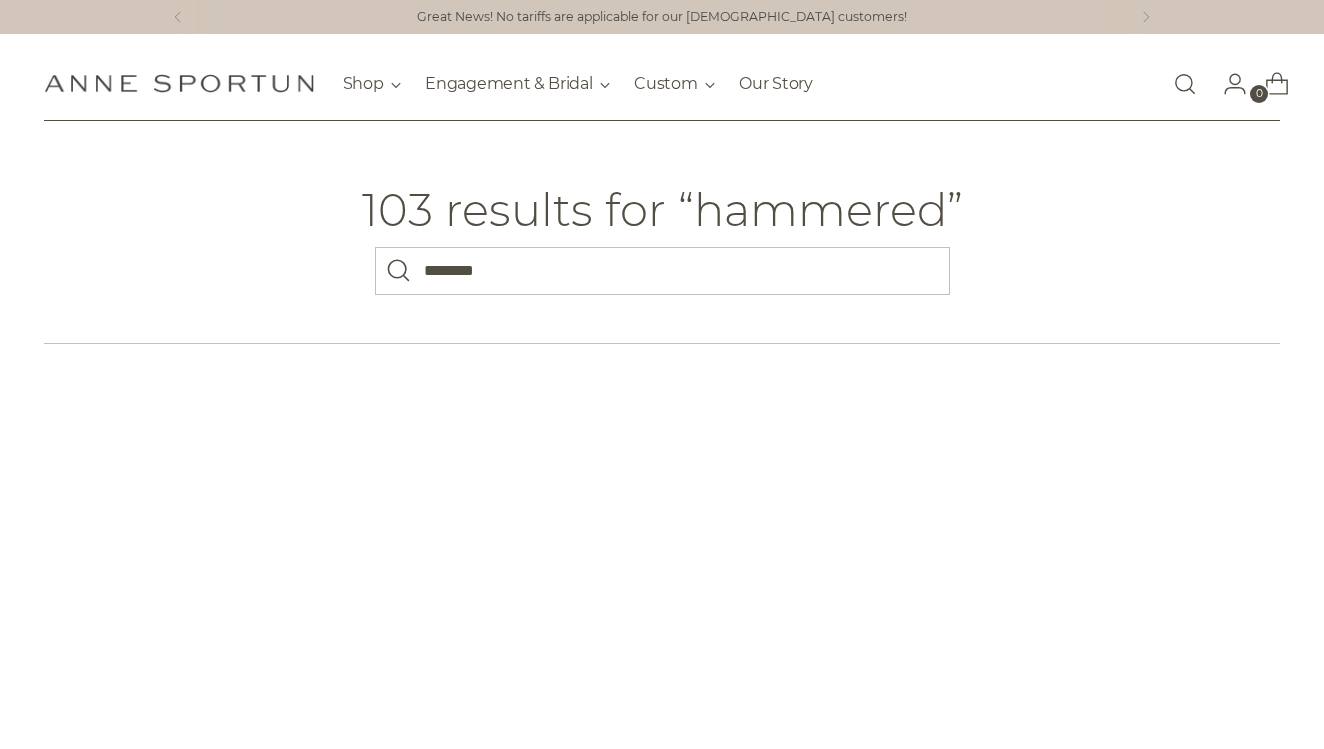 scroll, scrollTop: 0, scrollLeft: 0, axis: both 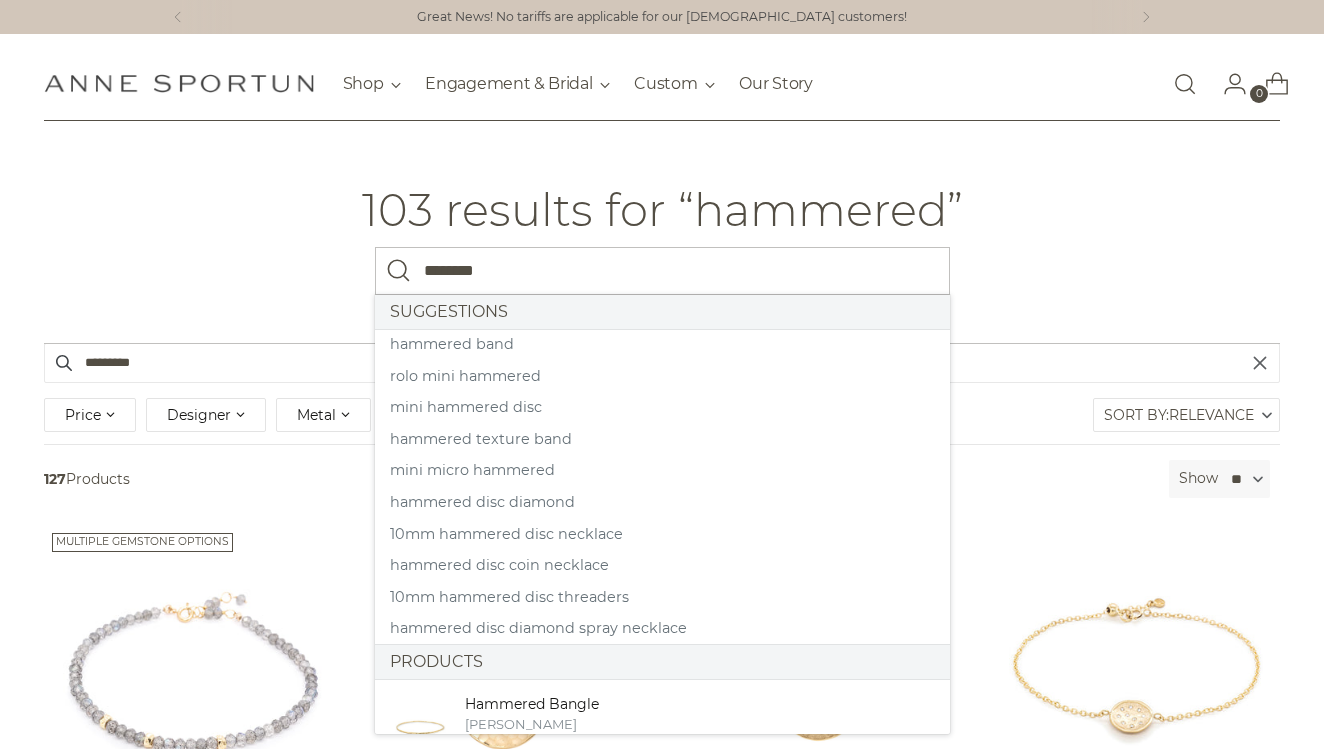 click on "103 results for “hammered”
What are you looking for?
********" at bounding box center (662, 232) 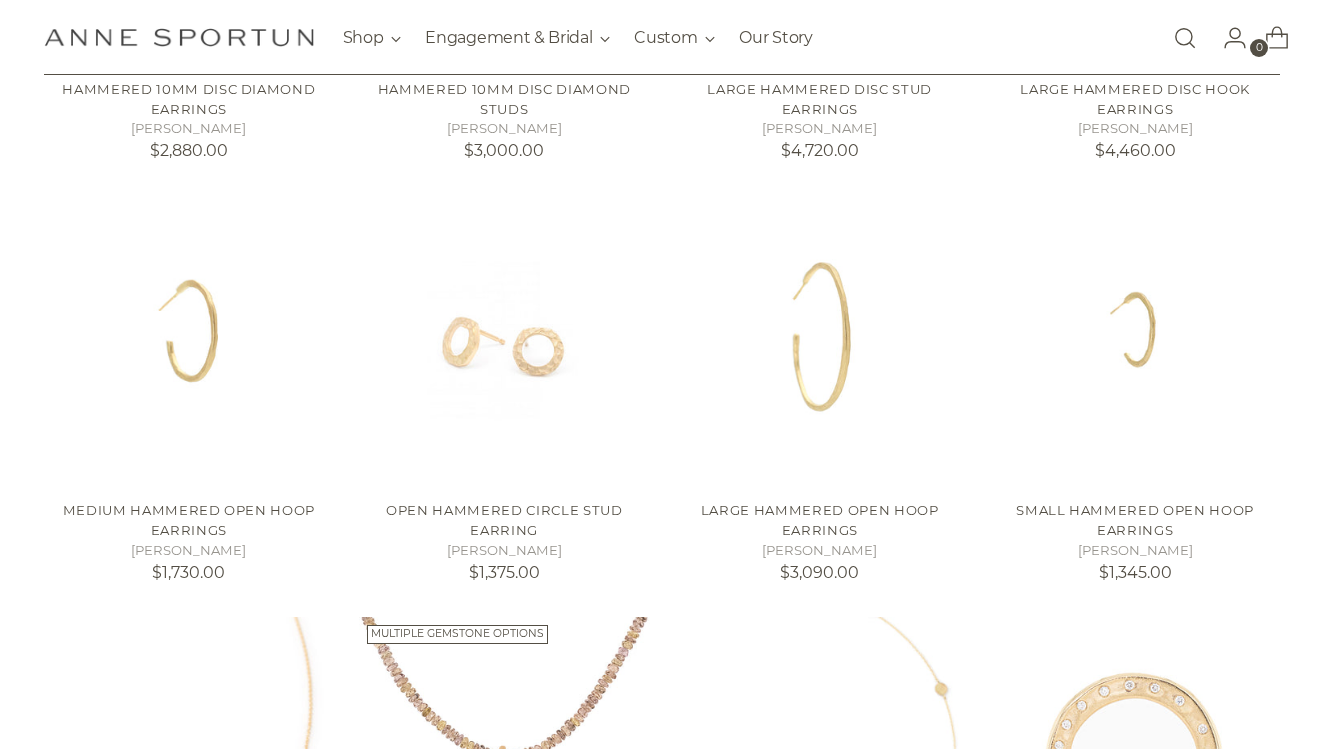 scroll, scrollTop: 1418, scrollLeft: 0, axis: vertical 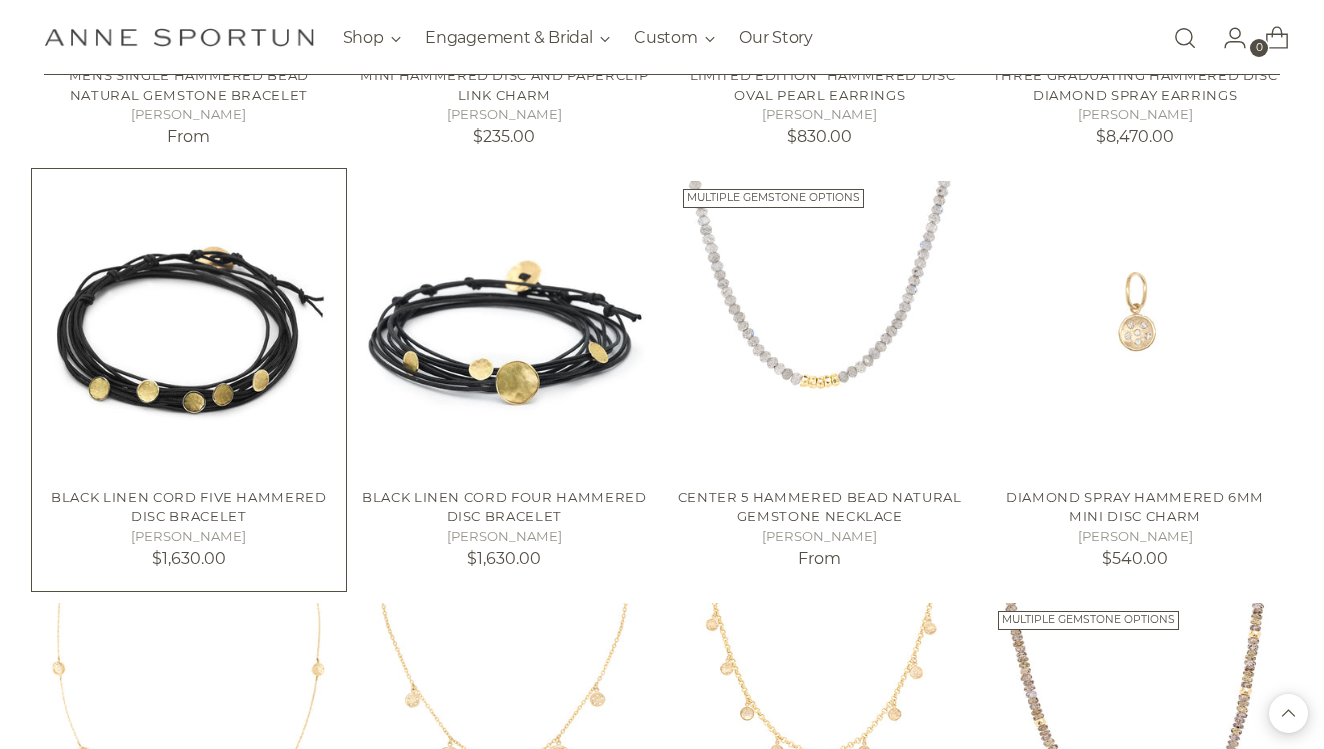 click at bounding box center (0, 0) 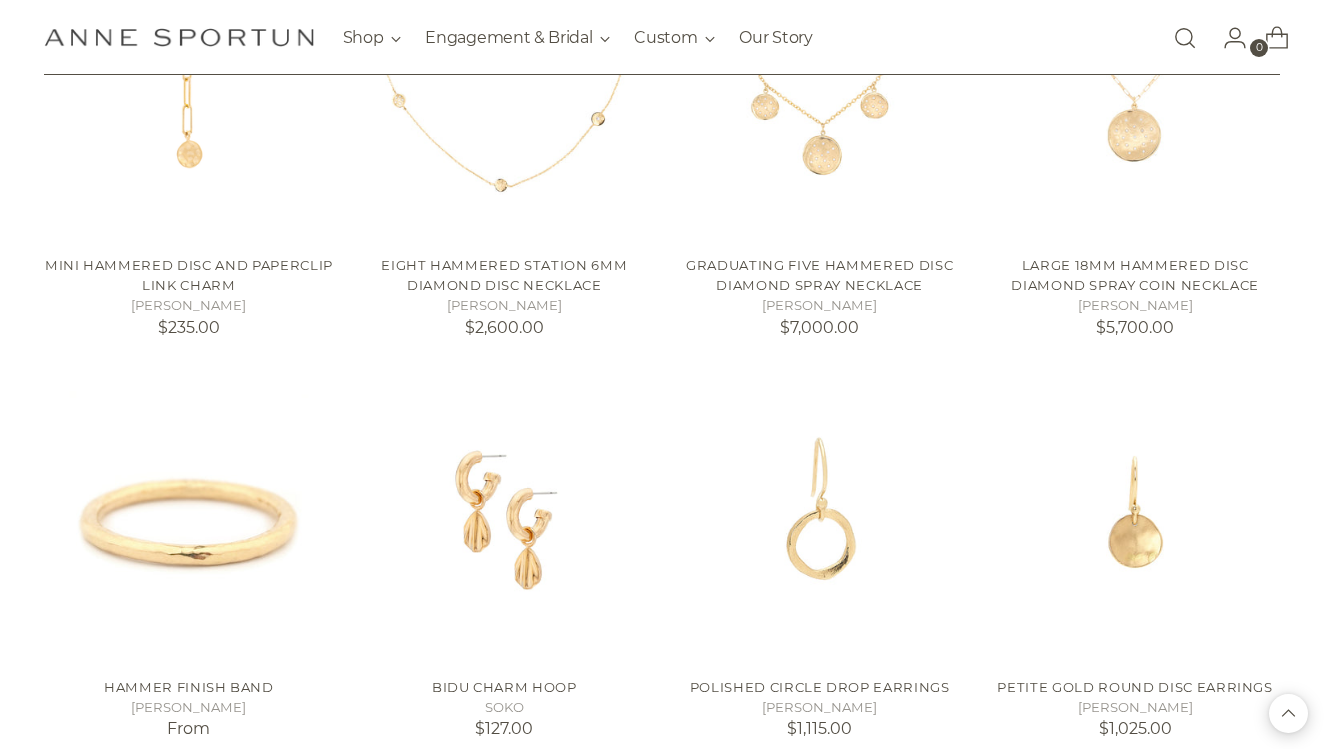 scroll, scrollTop: 1372, scrollLeft: 0, axis: vertical 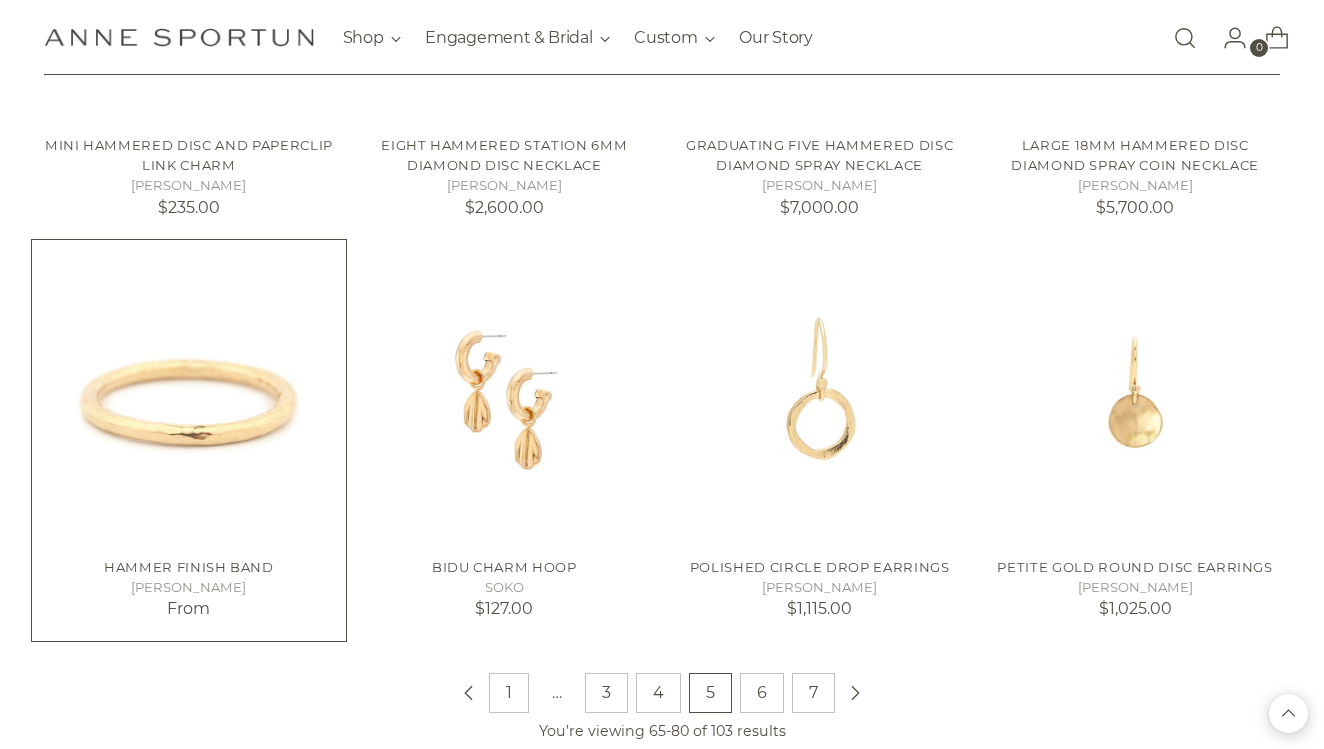 click at bounding box center [0, 0] 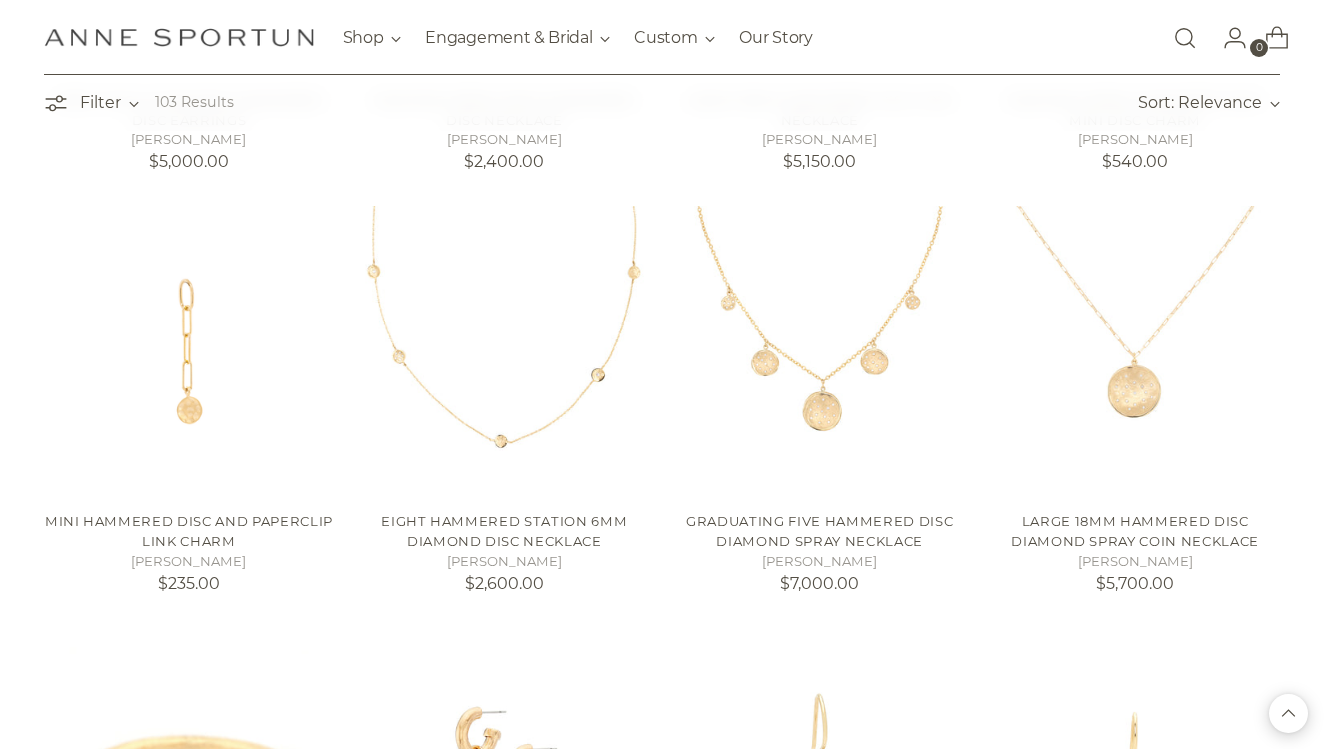 scroll, scrollTop: 1761, scrollLeft: 0, axis: vertical 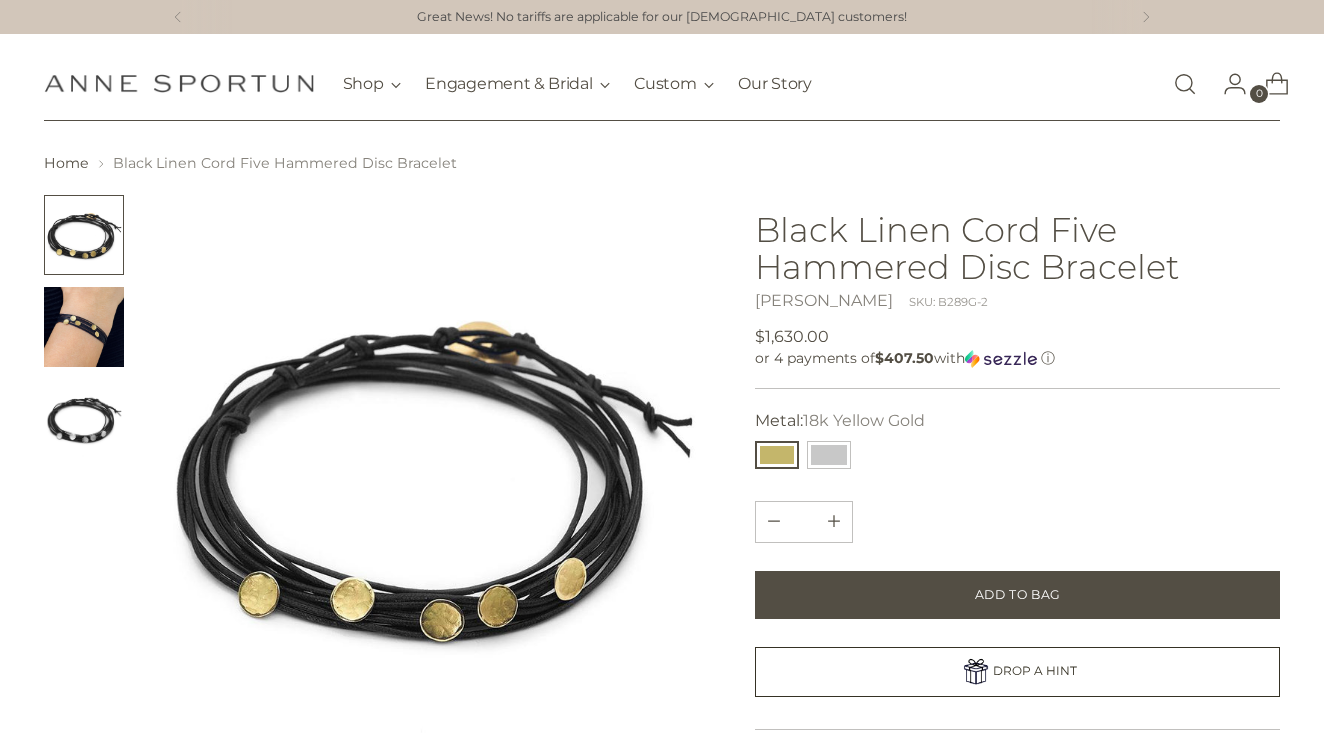 click at bounding box center (84, 327) 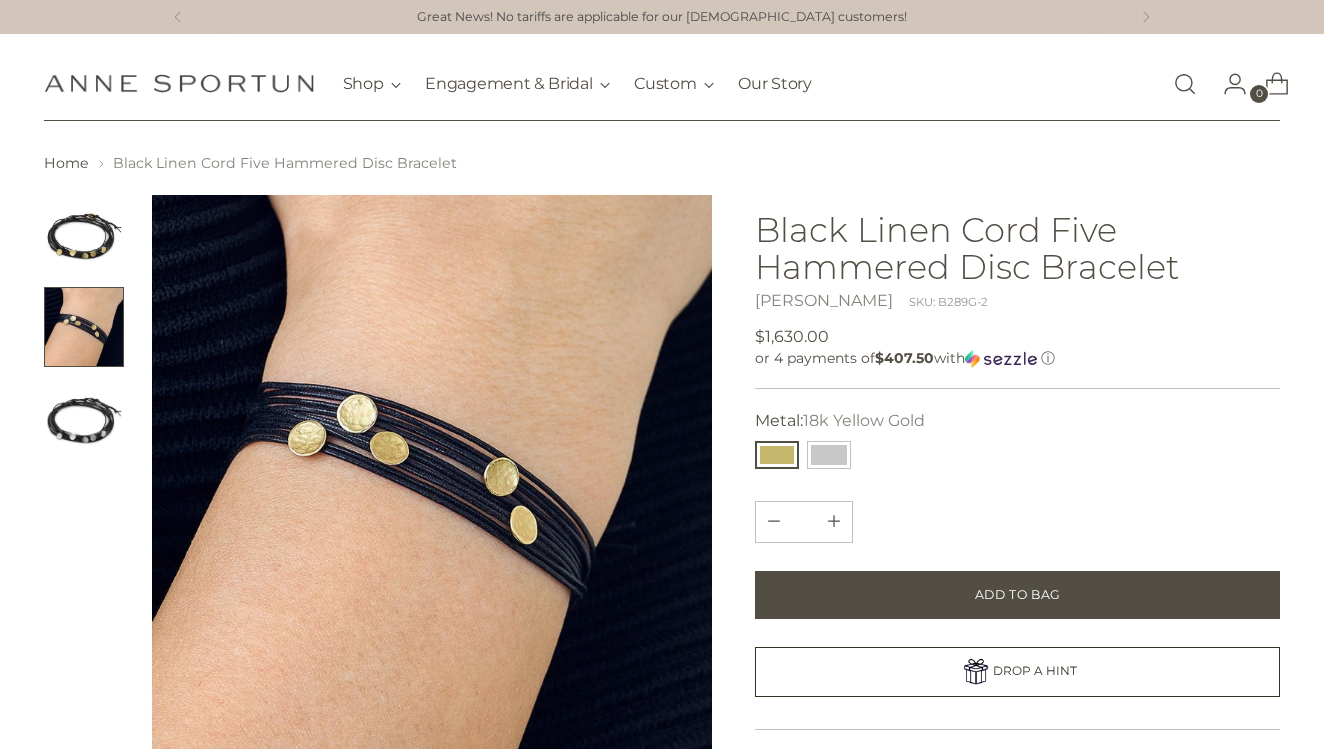 click at bounding box center (84, 235) 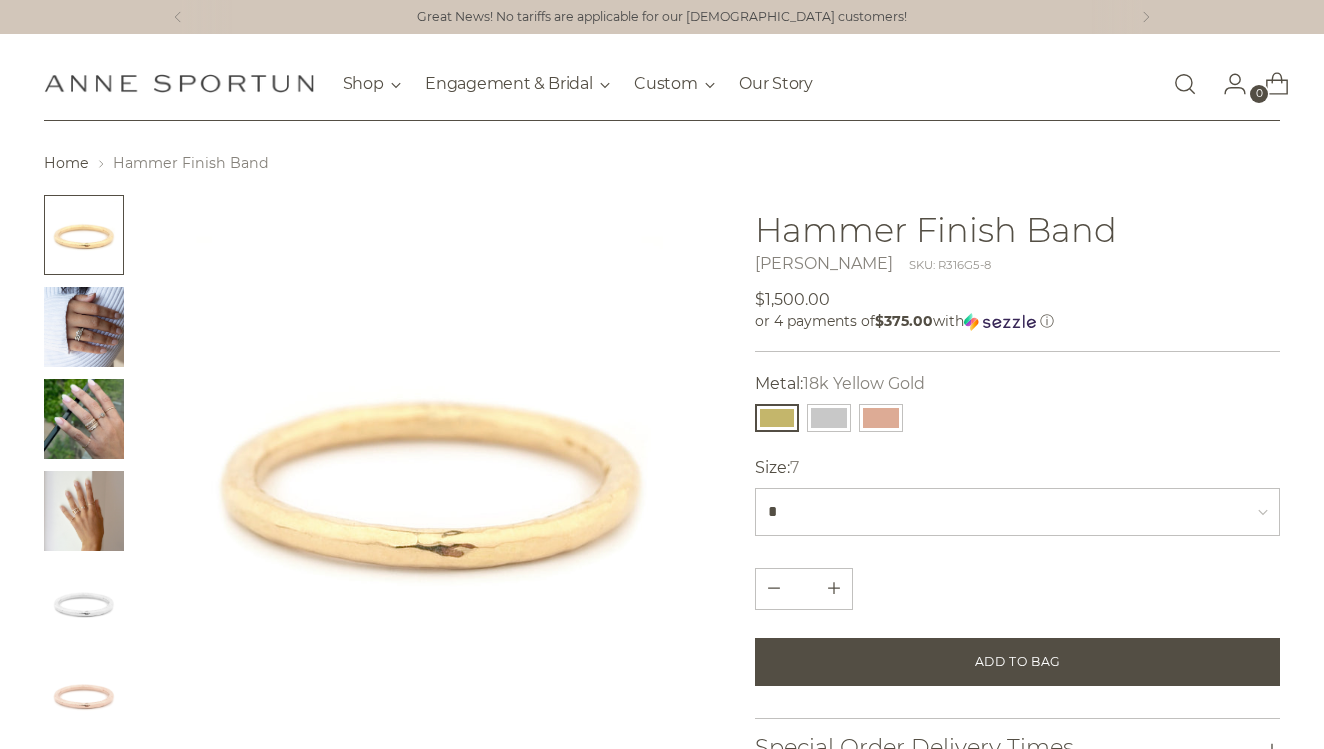 scroll, scrollTop: 0, scrollLeft: 0, axis: both 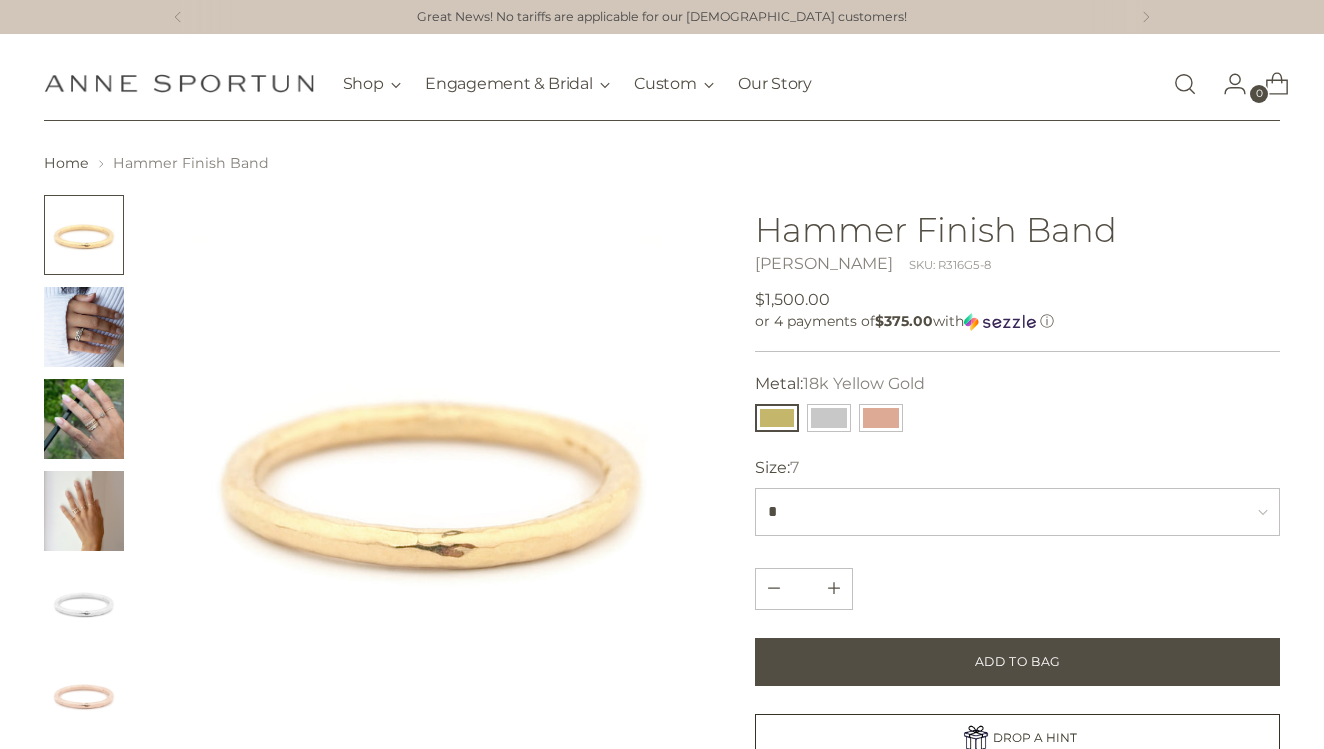 click at bounding box center (84, 511) 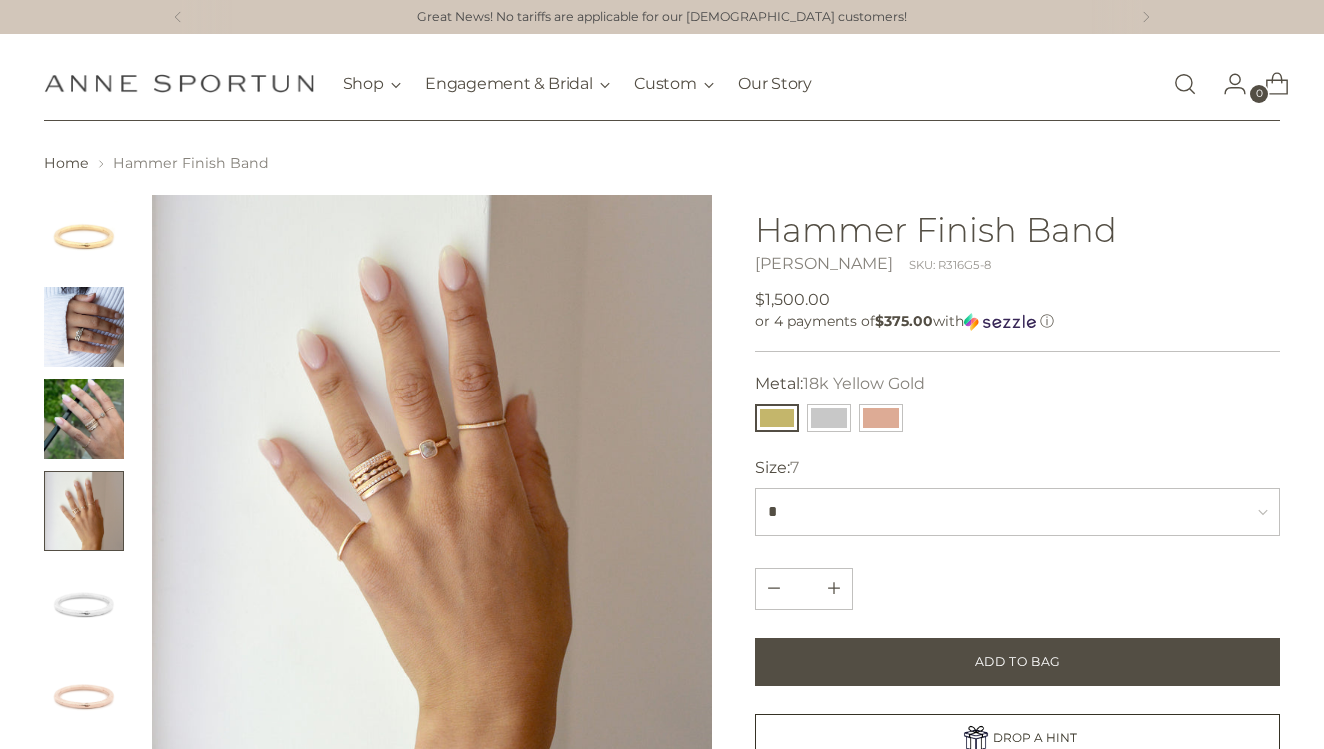 click at bounding box center (432, 475) 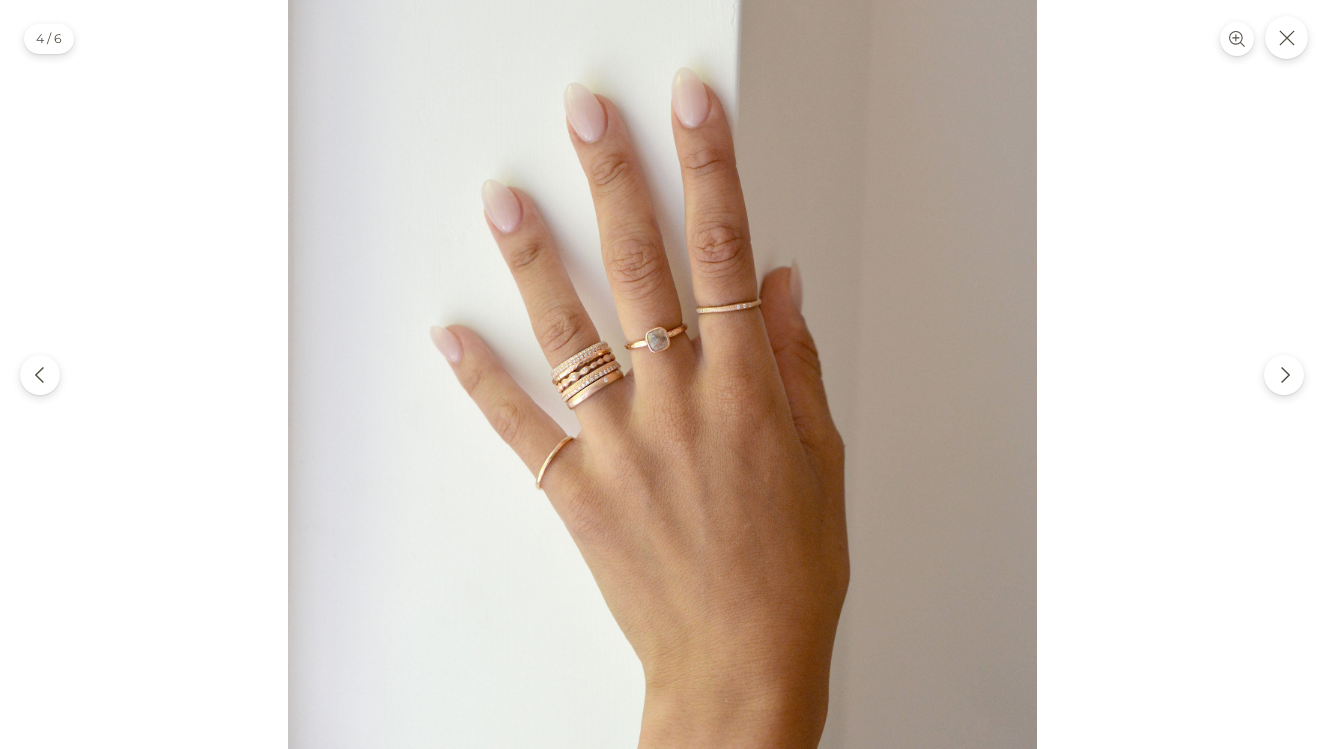 click at bounding box center [662, 374] 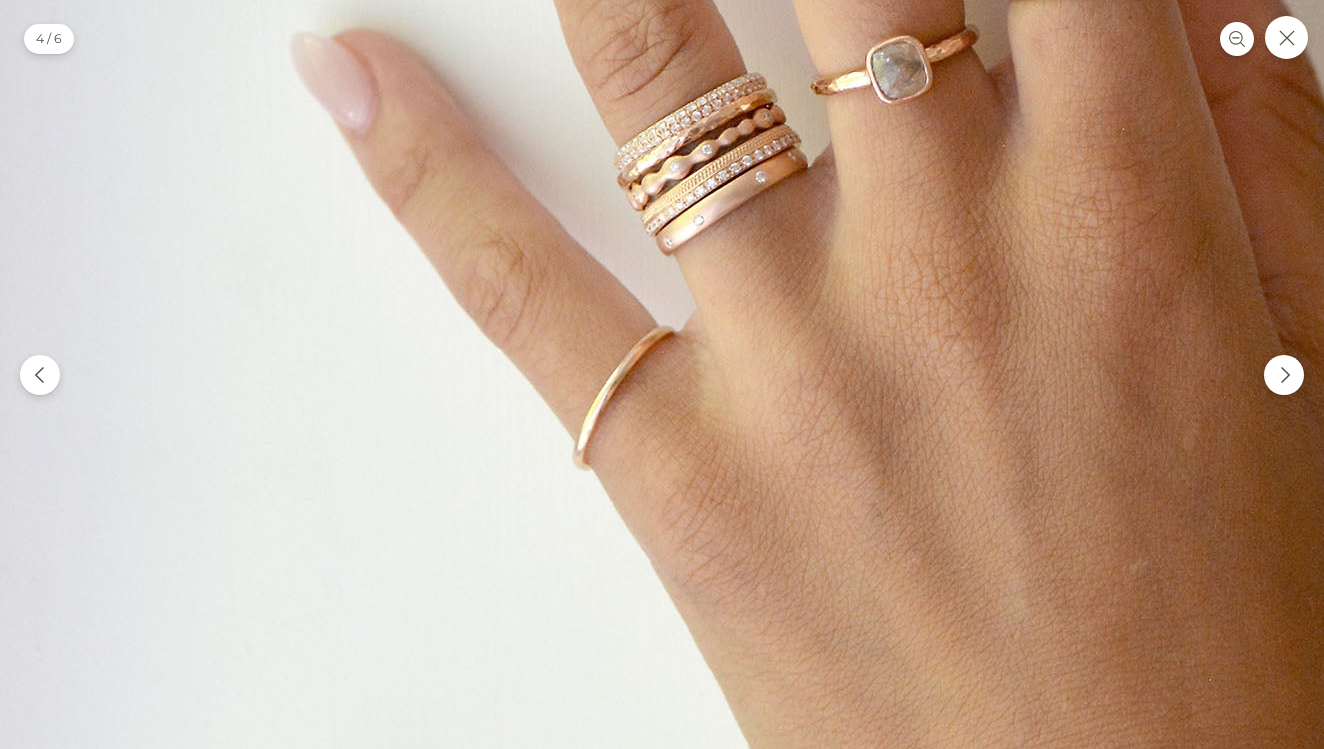 click at bounding box center [912, 162] 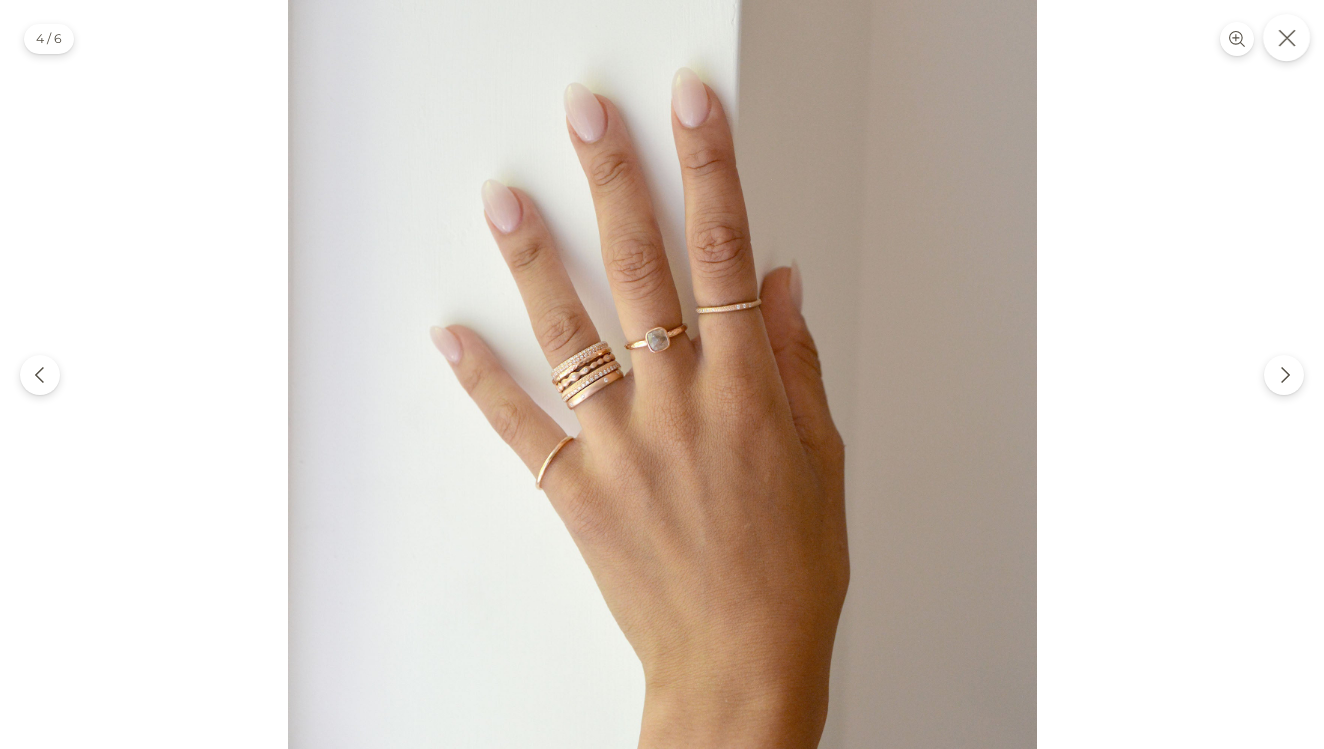 click 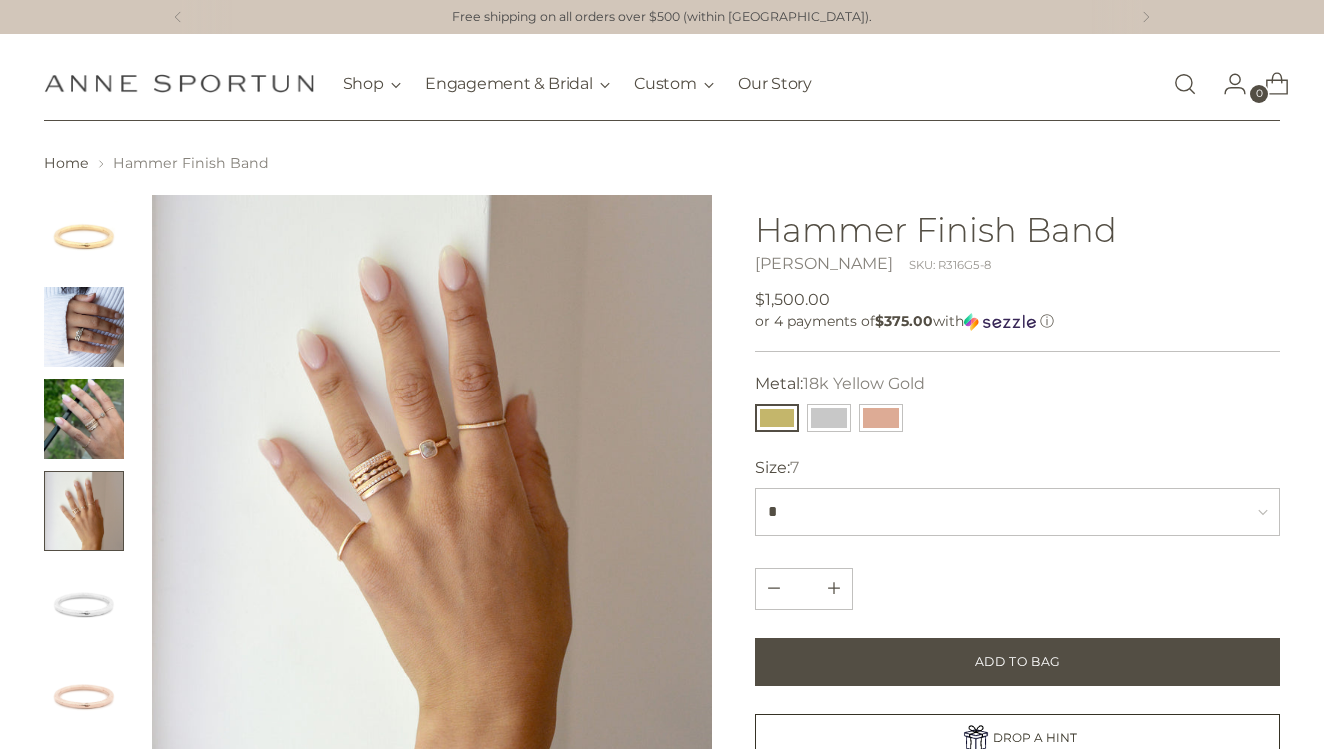 click at bounding box center [84, 327] 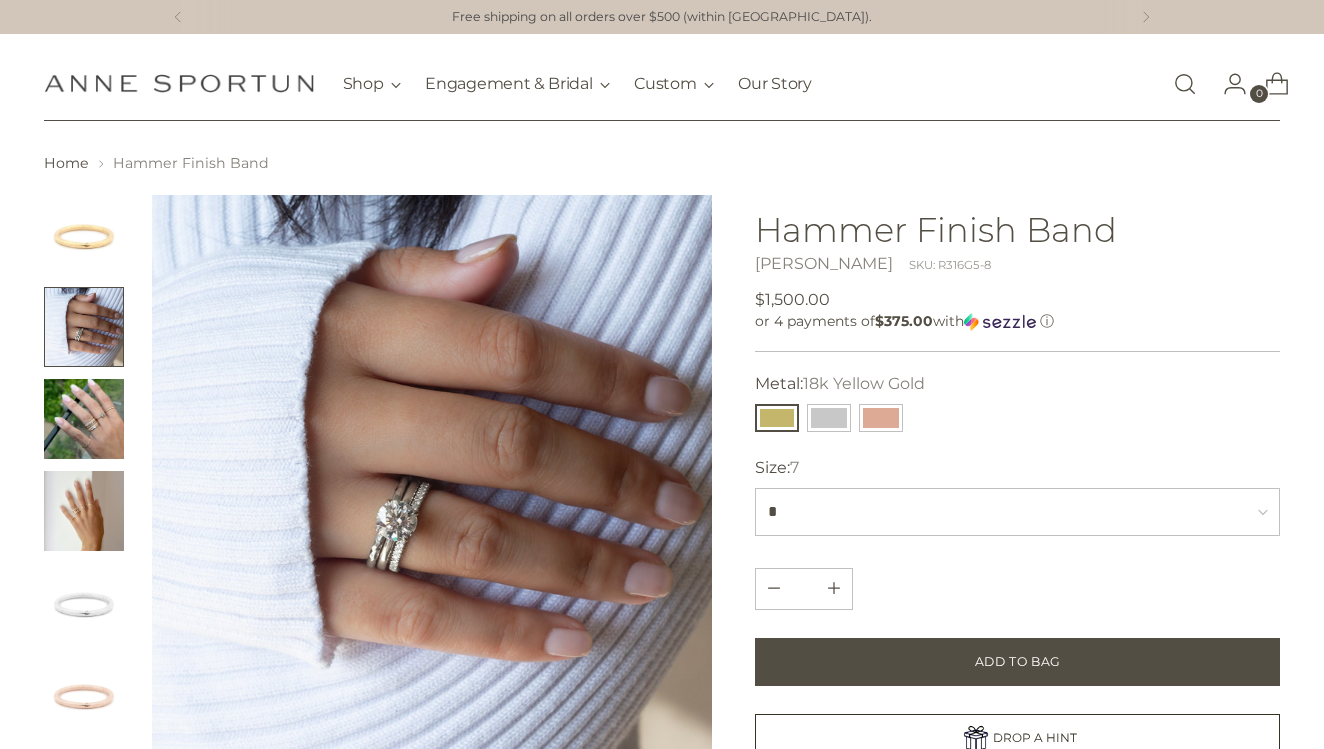 click at bounding box center [84, 235] 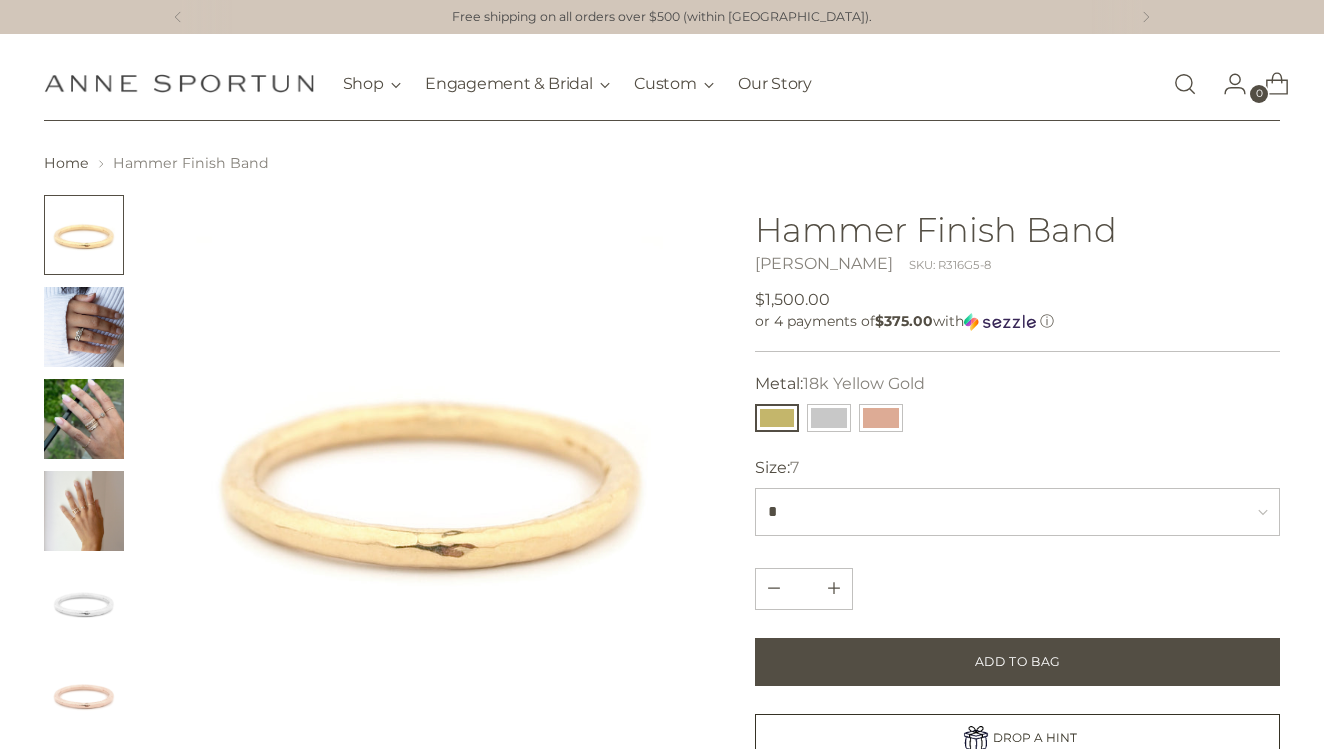 click at bounding box center (84, 419) 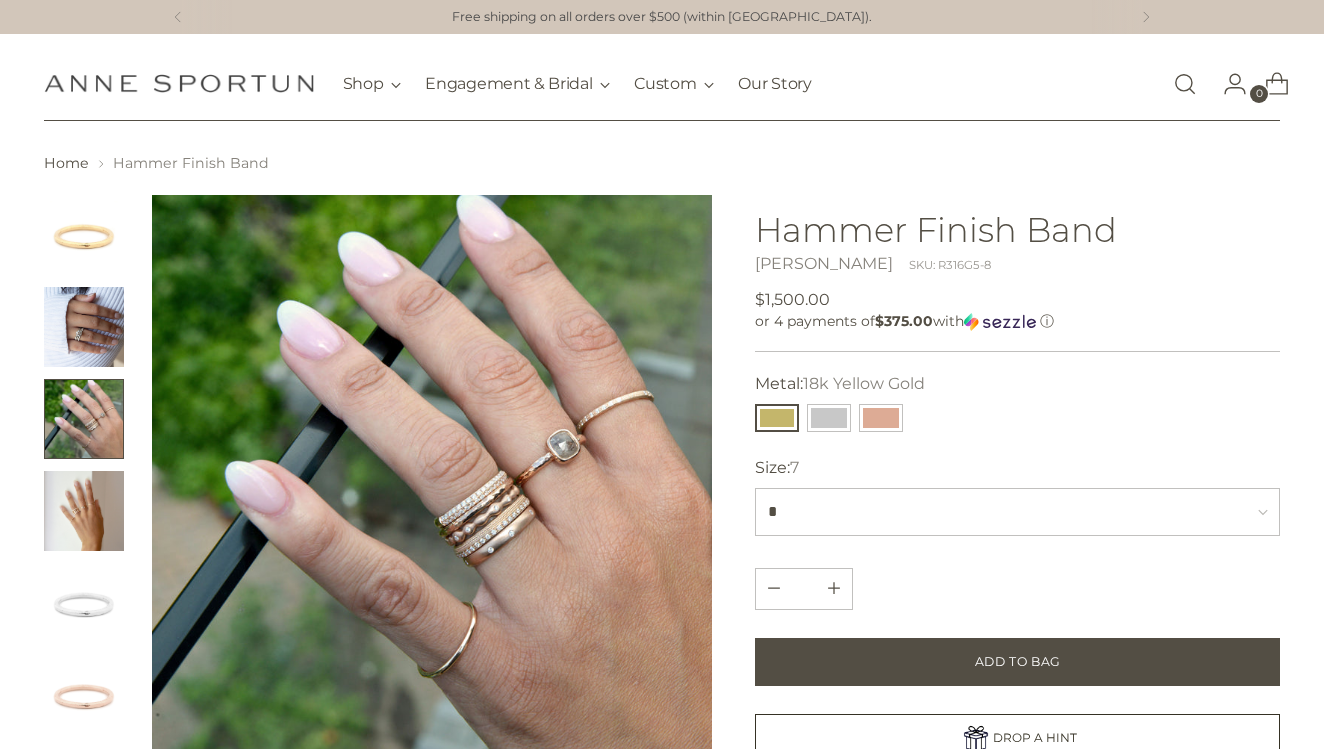click at bounding box center (84, 511) 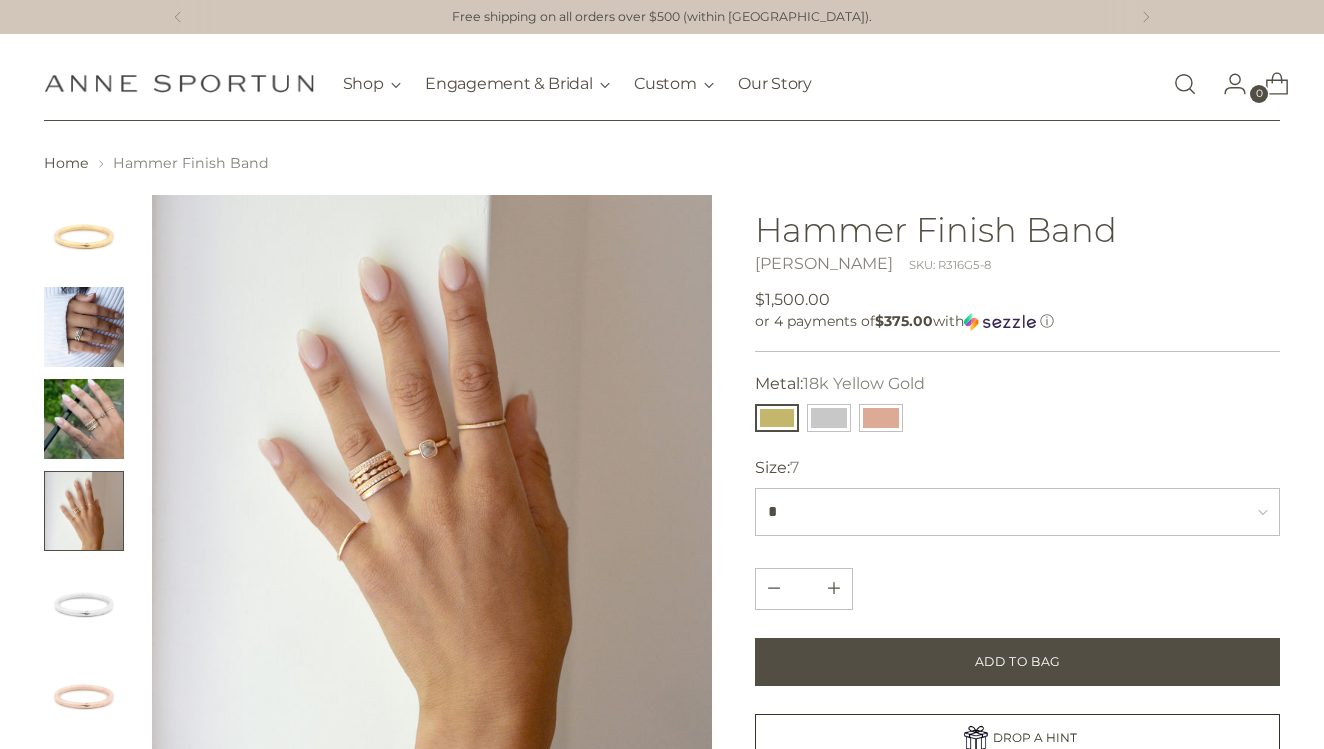 click at bounding box center [84, 603] 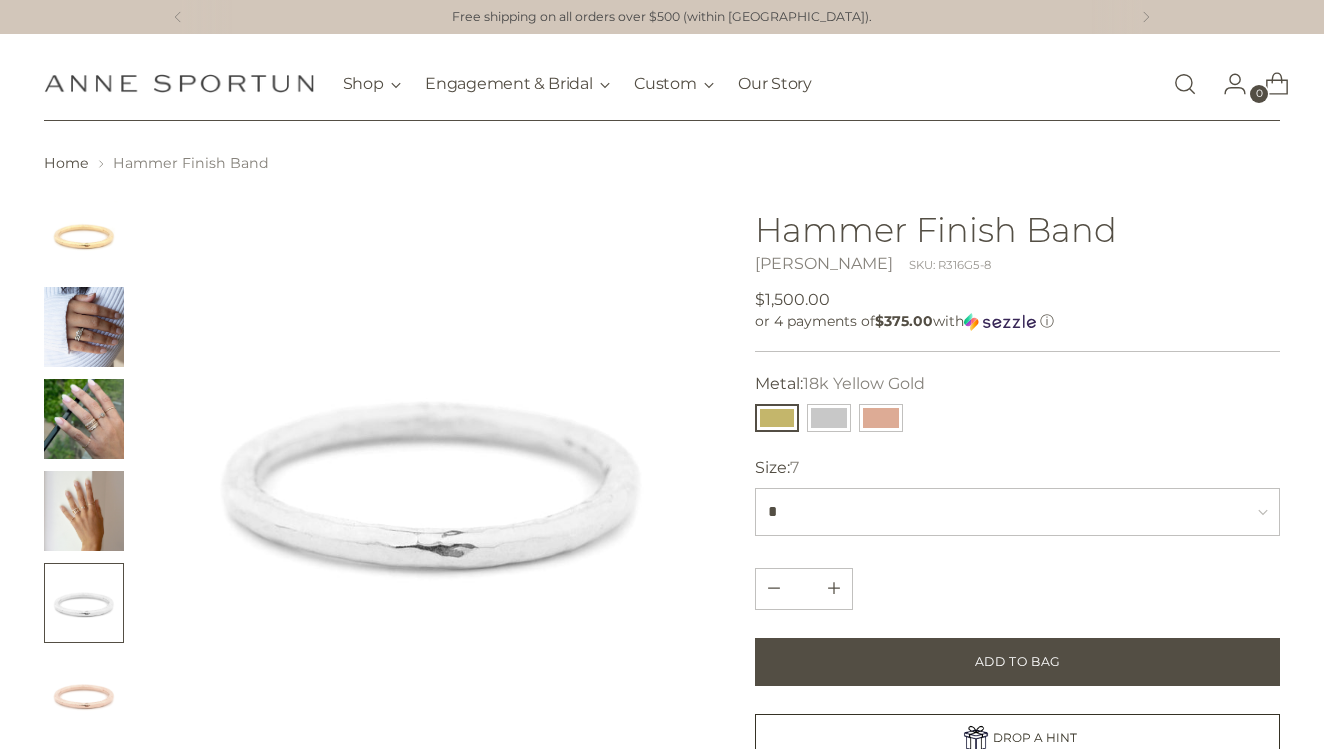 click on "**********" at bounding box center [1017, 454] 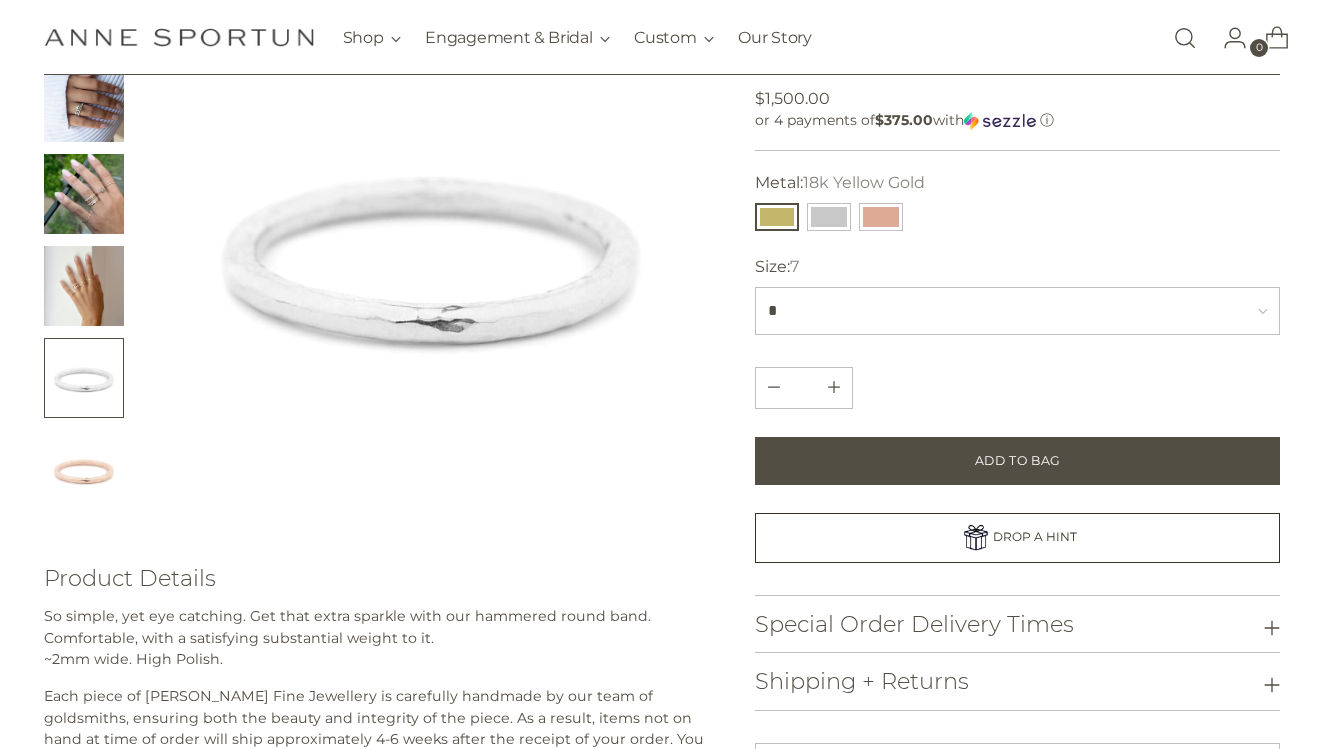 scroll, scrollTop: 0, scrollLeft: 0, axis: both 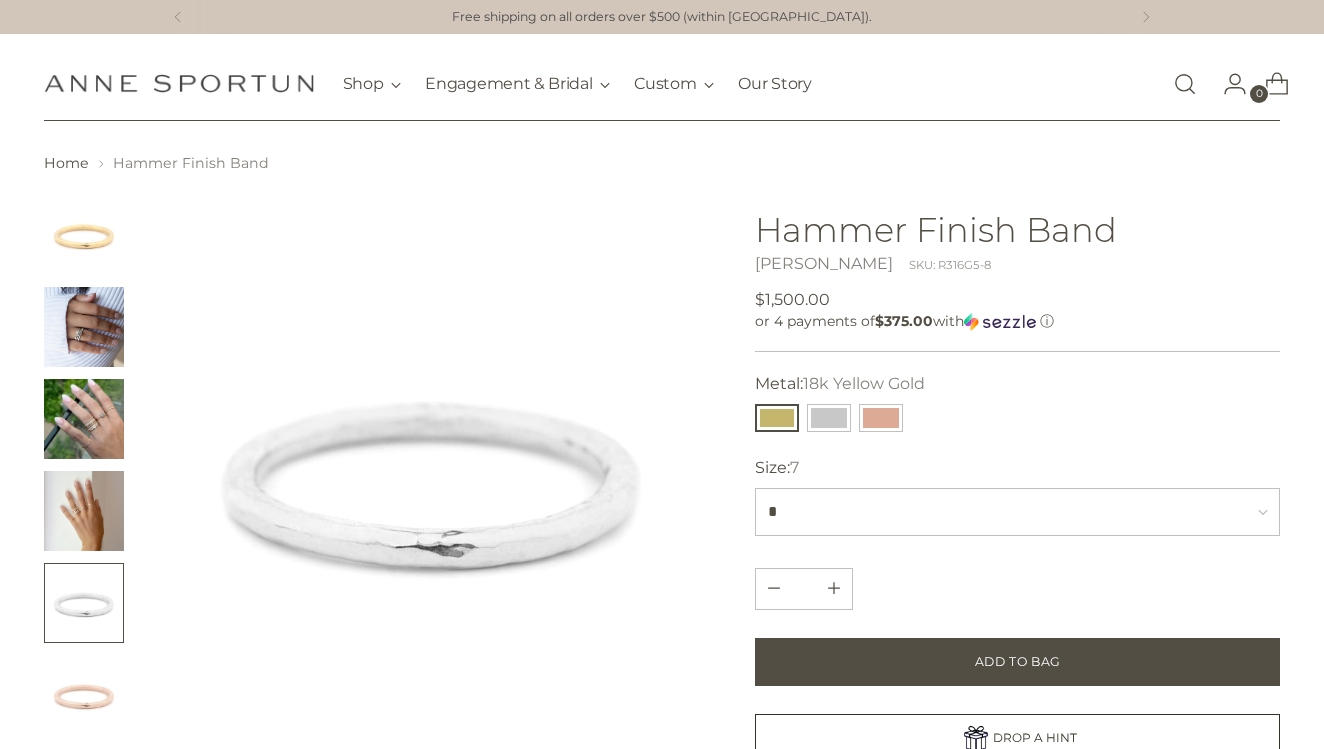 click at bounding box center [84, 419] 